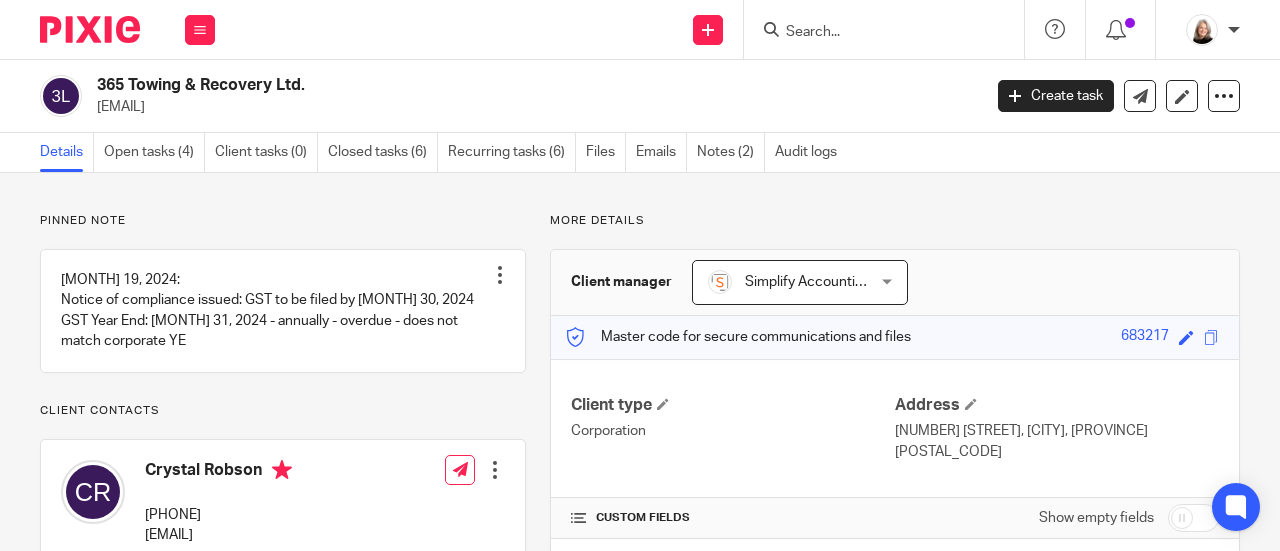 scroll, scrollTop: 0, scrollLeft: 0, axis: both 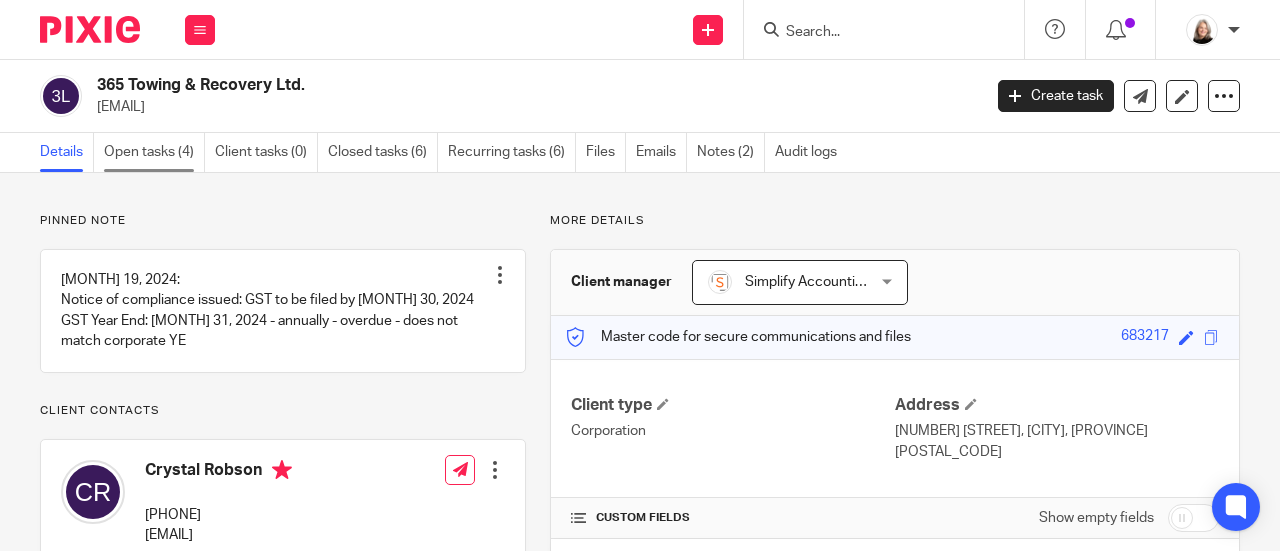 click on "Open tasks (4)" at bounding box center [154, 152] 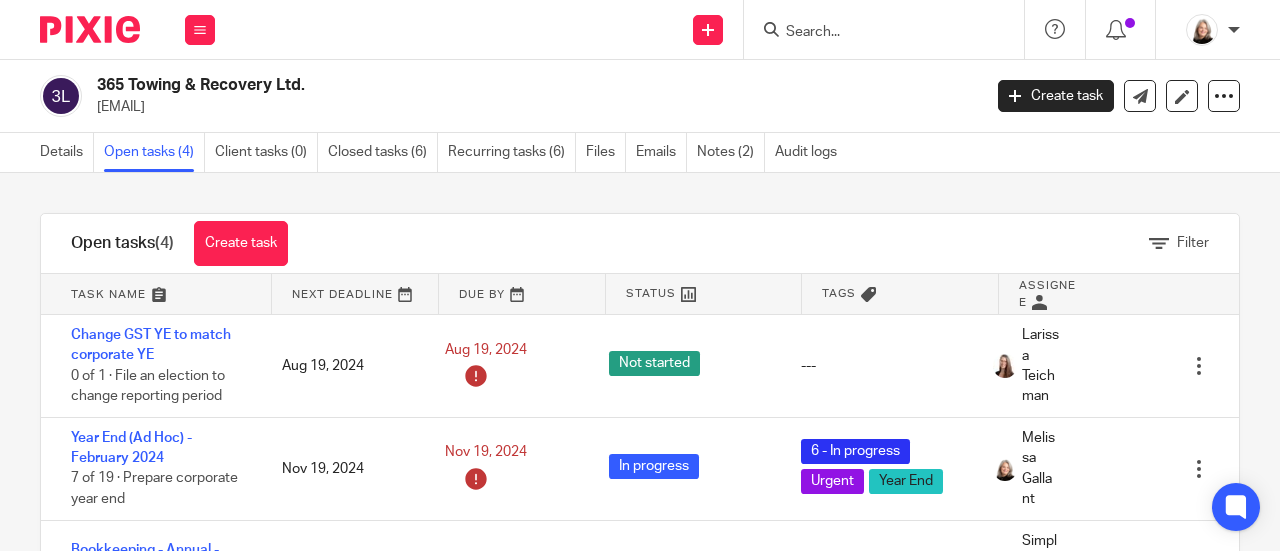 scroll, scrollTop: 0, scrollLeft: 0, axis: both 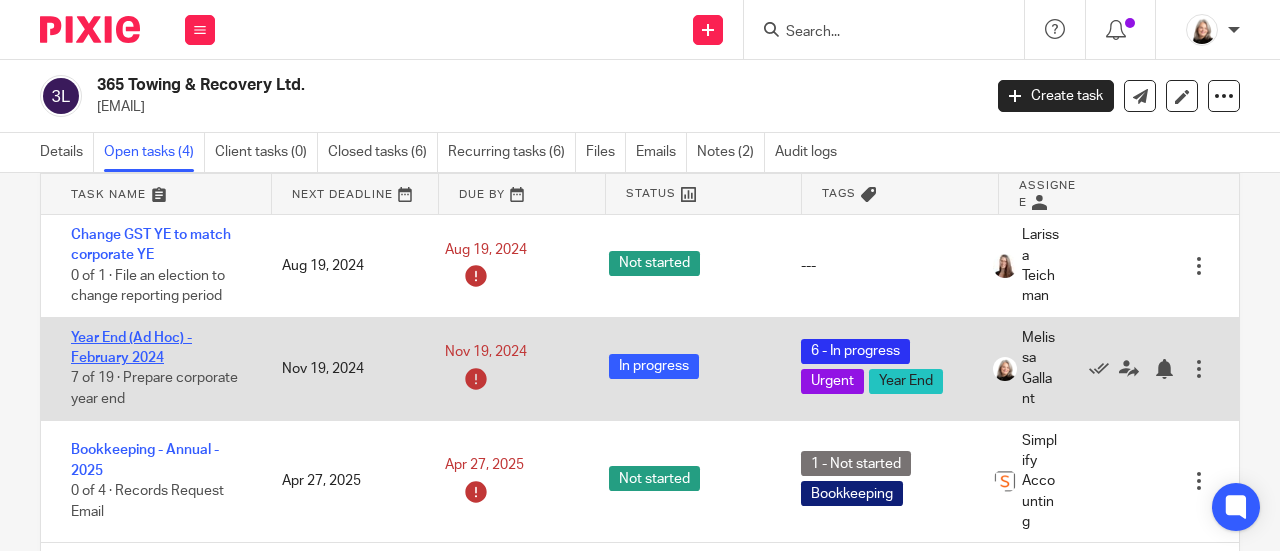 click on "Year End (Ad Hoc) - February 2024" at bounding box center [131, 348] 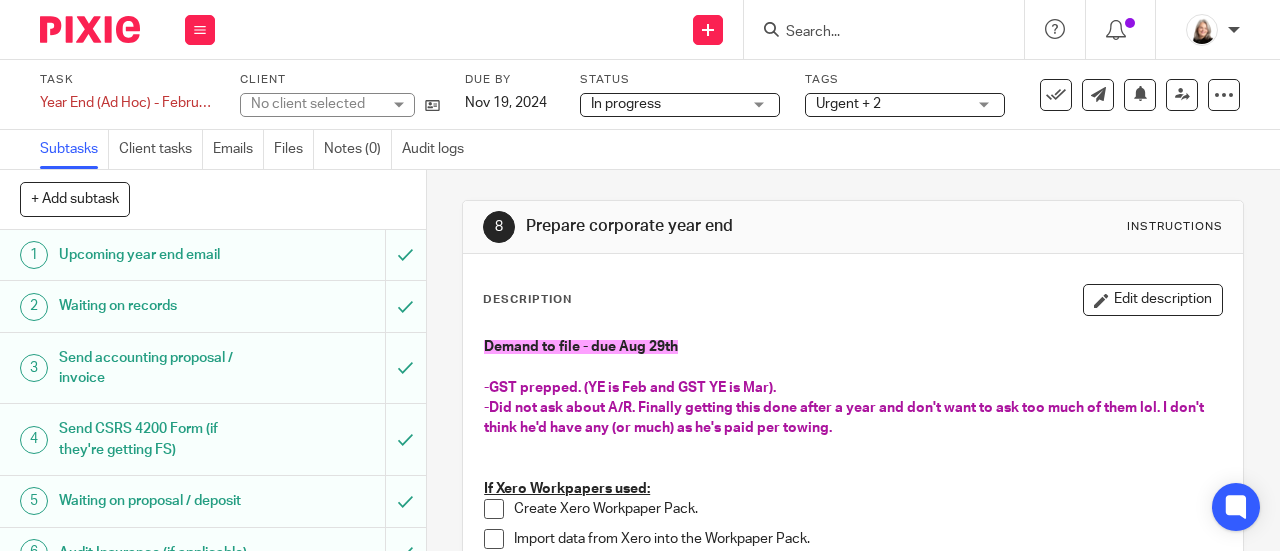 scroll, scrollTop: 0, scrollLeft: 0, axis: both 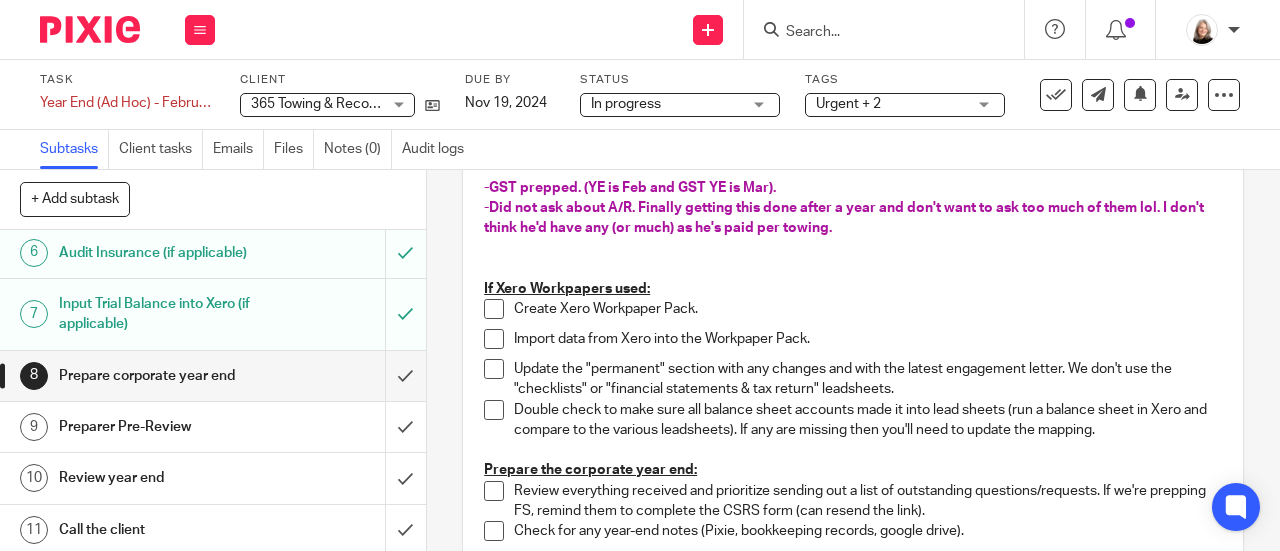 click at bounding box center (494, 309) 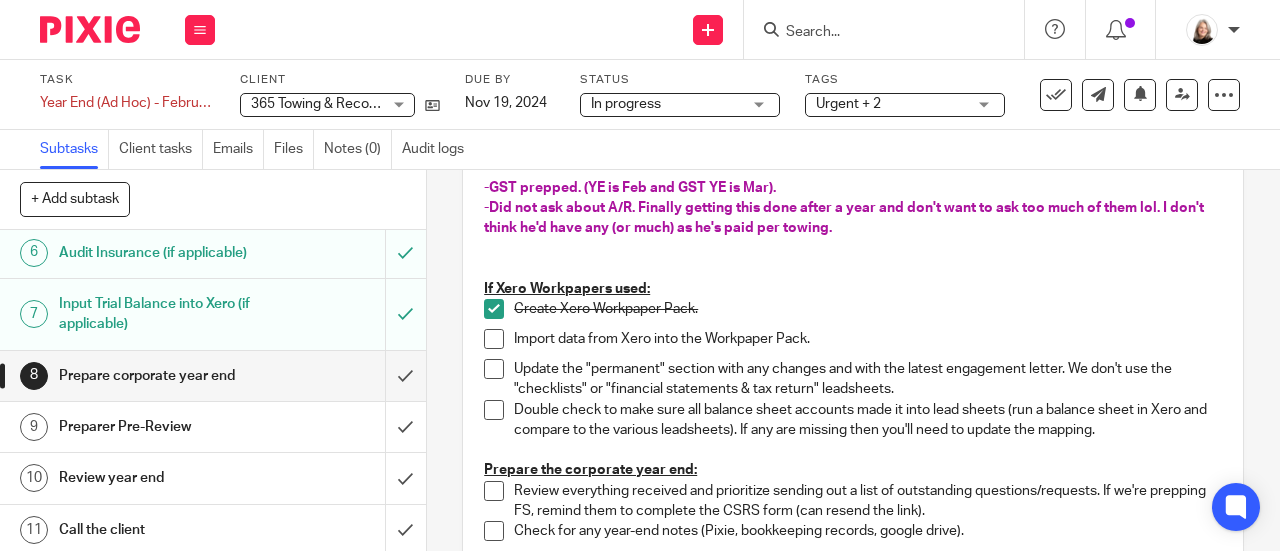 click at bounding box center (494, 339) 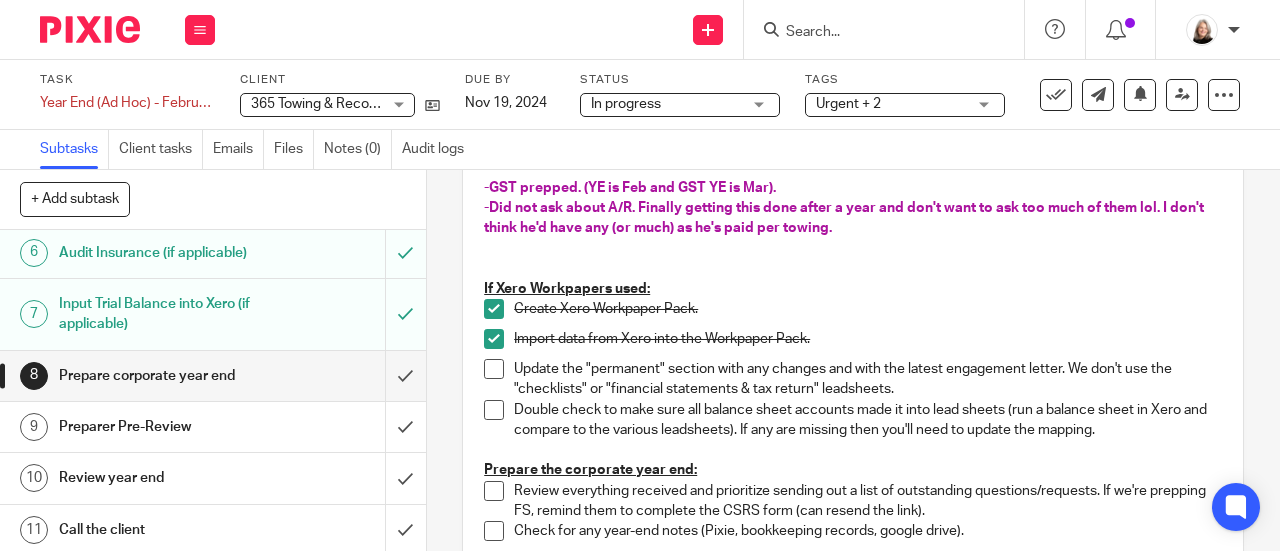 click at bounding box center [494, 369] 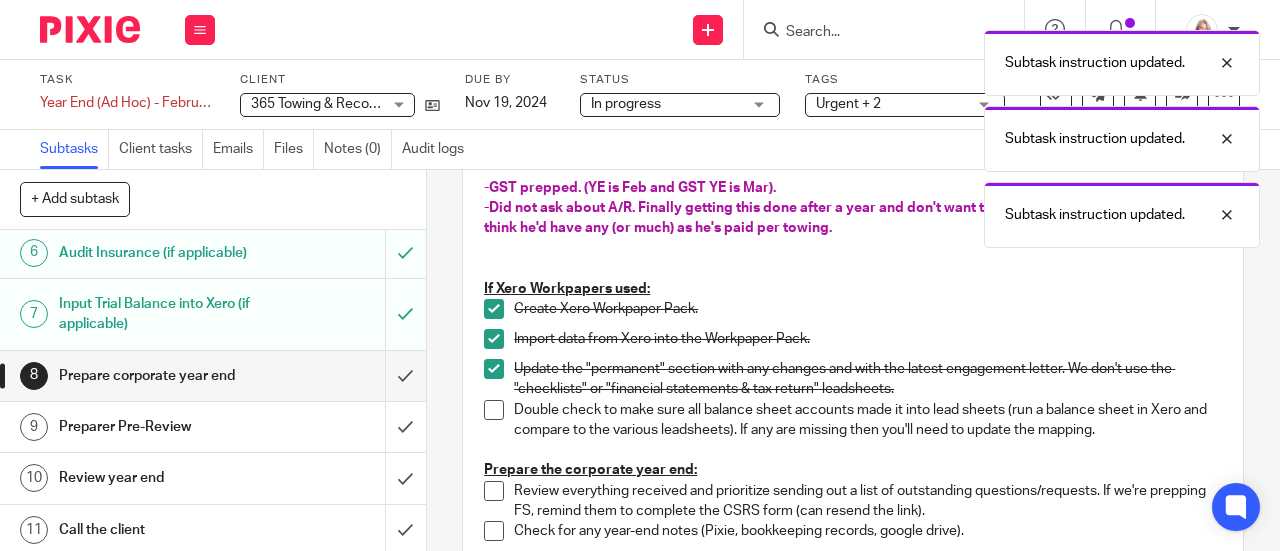 click at bounding box center [494, 410] 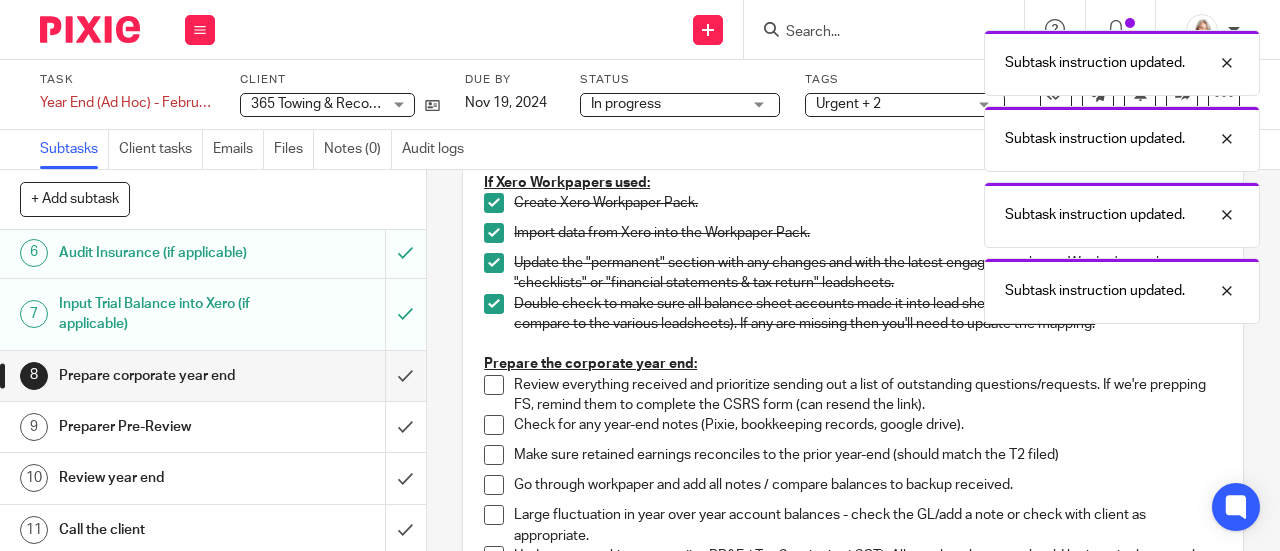 scroll, scrollTop: 400, scrollLeft: 0, axis: vertical 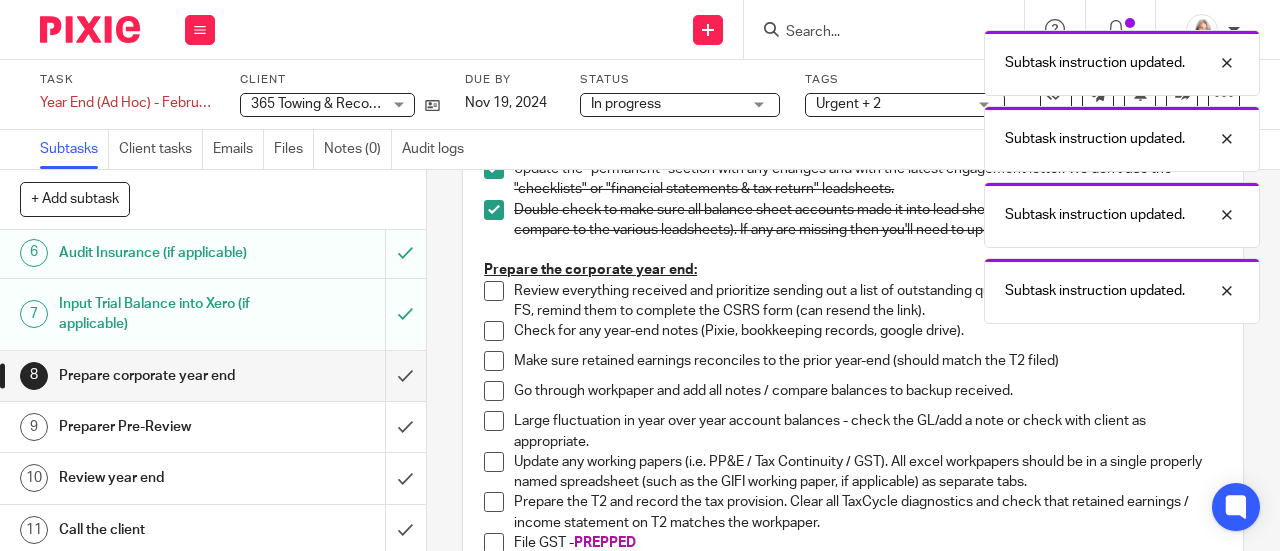 click on "Demand to file - due Aug 29th -GST prepped. (YE is Feb and GST YE is Mar). -Did not ask about A/R. Finally getting this done after a year and don't want to ask too much of them lol. I don't think he'd have any (or much) as he's paid per towing. If Xero Workpapers used:   Create Xero Workpaper Pack.   Import data from Xero into the Workpaper Pack.   Update the "permanent" section with any changes and with the latest engagement letter. We don't use the "checklists" or "financial statements & tax return" leadsheets.   Double check to make sure all balance sheet accounts made it into lead sheets (run a balance sheet in Xero and compare to the various leadsheets). If any are missing then you'll need to update the mapping. Prepare the corporate year end:   Review everything received and prioritize sending out a list of outstanding questions/requests. If we're prepping FS, remind them to complete the CSRS form (can resend the link).   Check for any year-end notes (Pixie, bookkeeping records, google drive)." at bounding box center (853, 876) 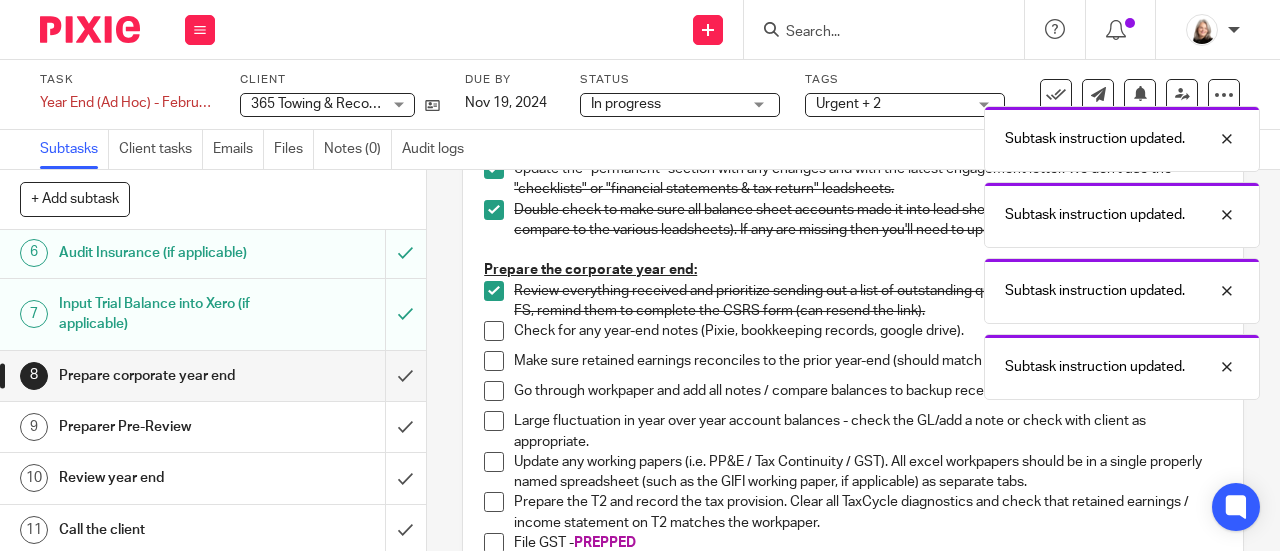 click at bounding box center (494, 331) 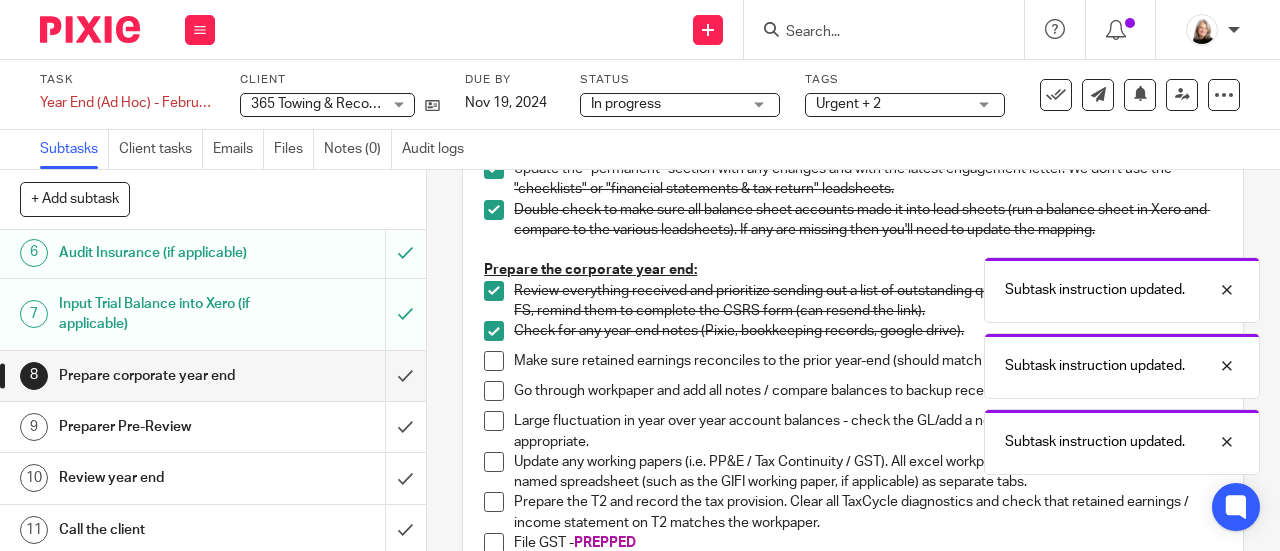 click at bounding box center [494, 361] 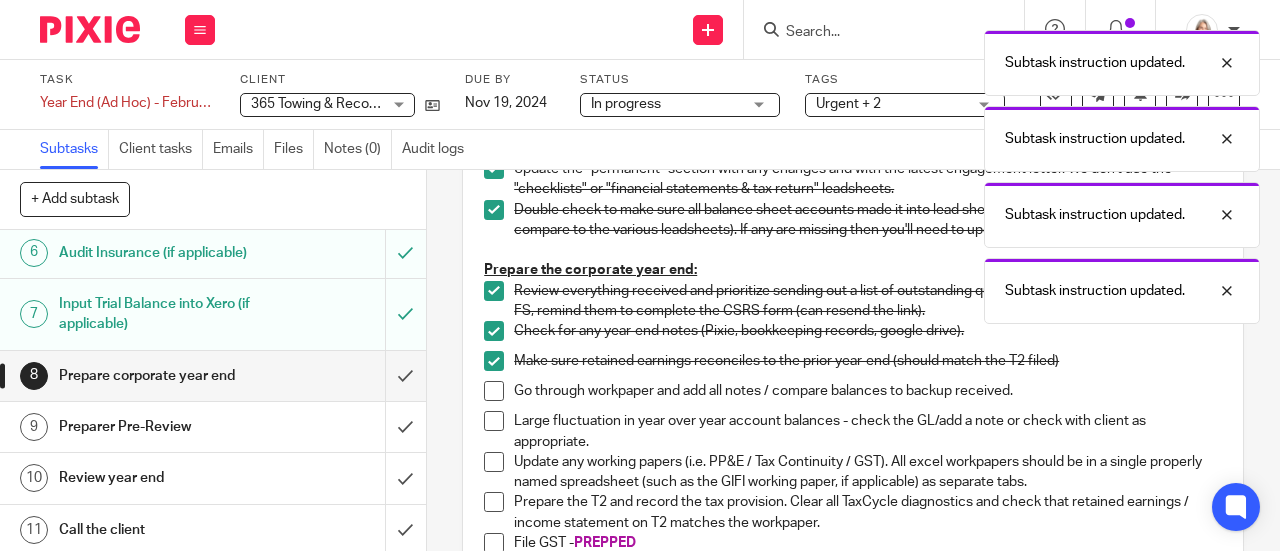 click at bounding box center (494, 391) 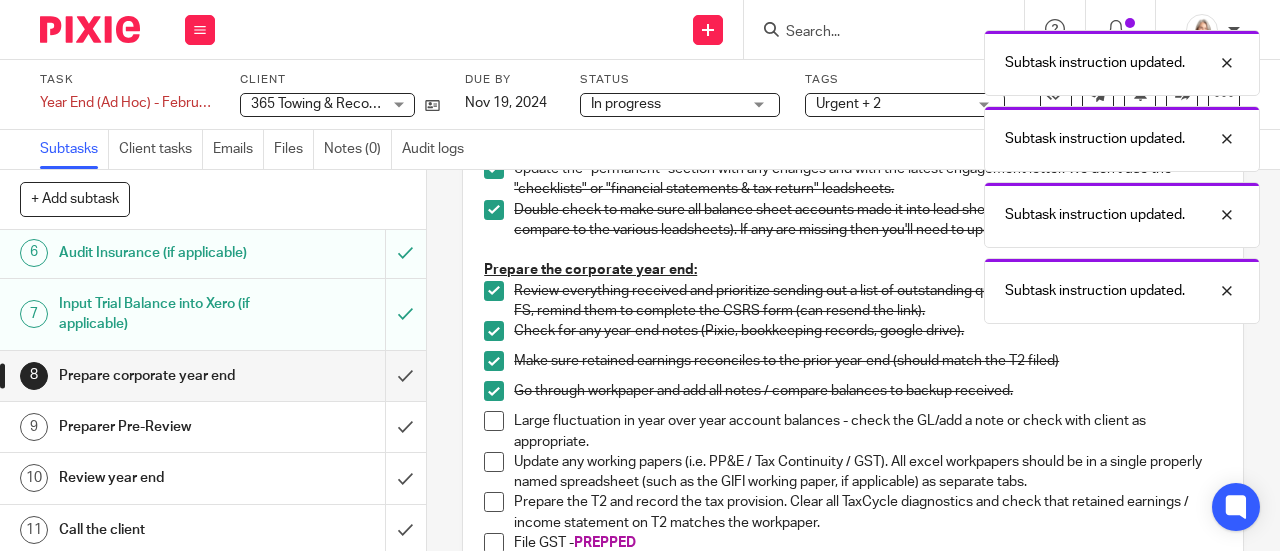 click at bounding box center (494, 421) 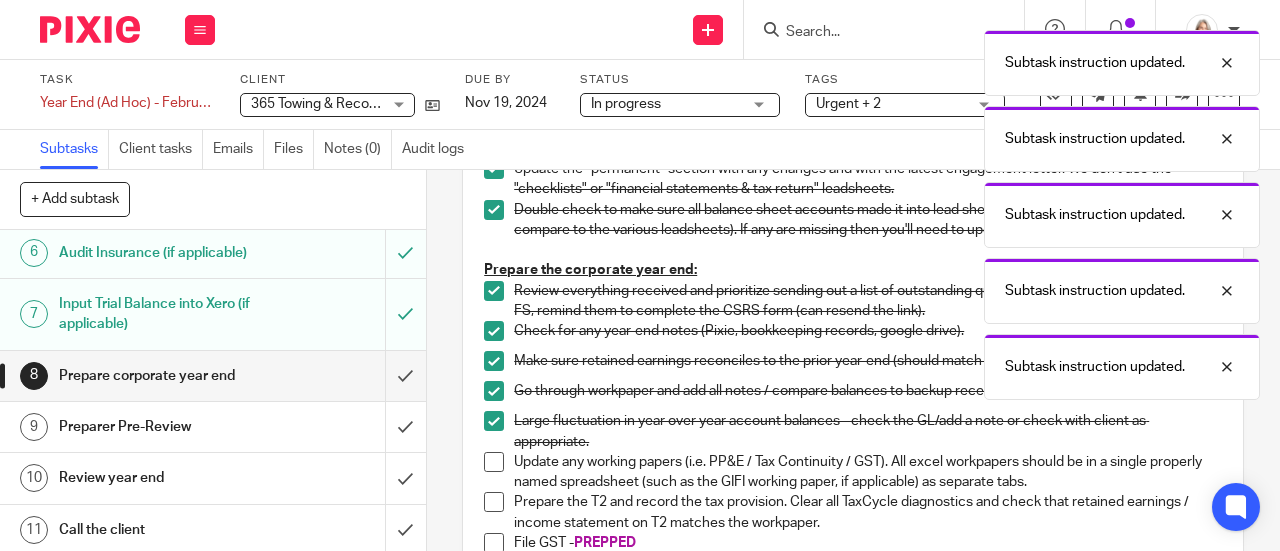 click at bounding box center (494, 462) 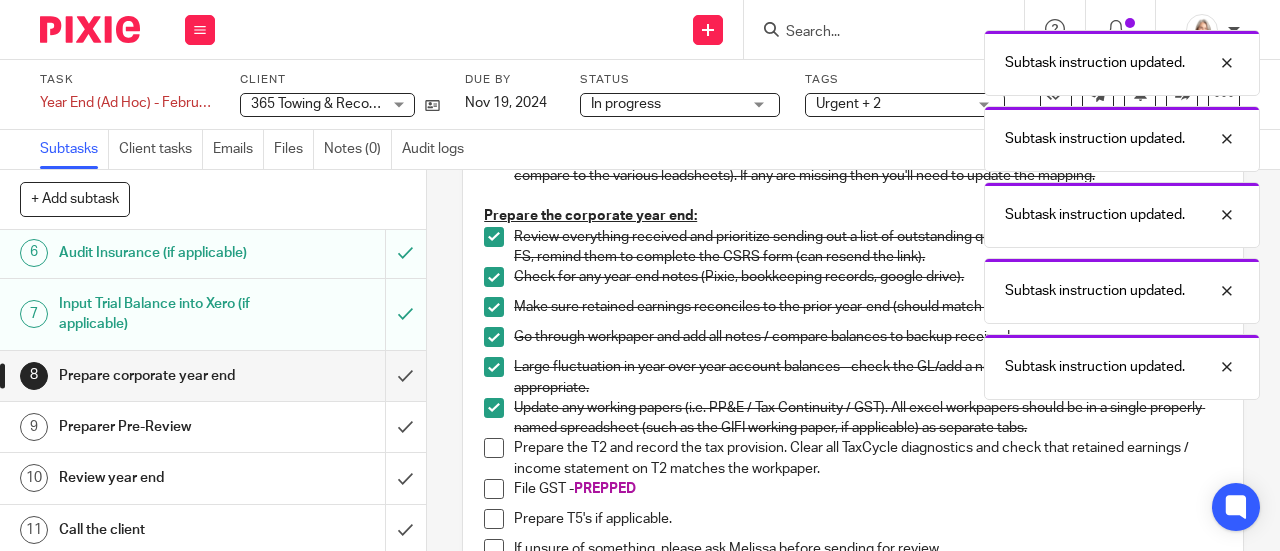 scroll, scrollTop: 500, scrollLeft: 0, axis: vertical 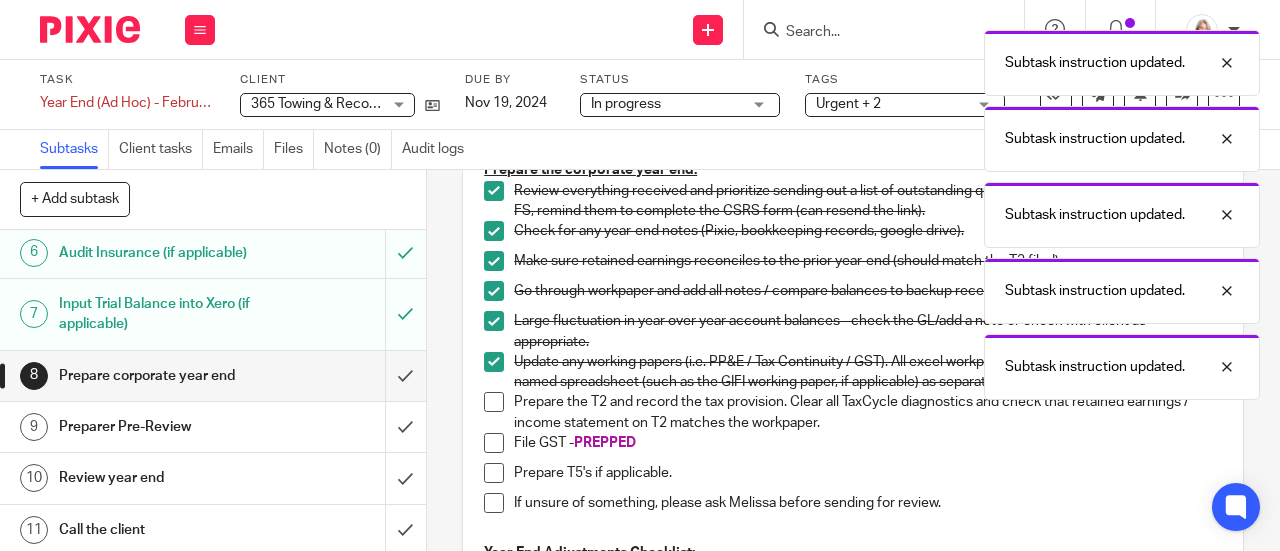 click at bounding box center (494, 402) 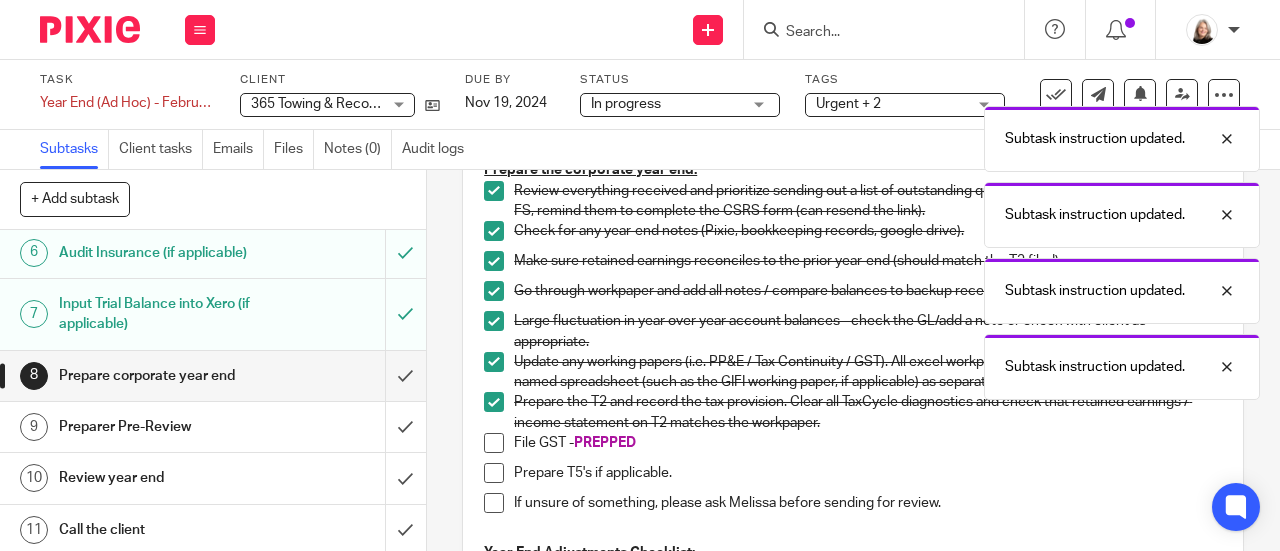 click at bounding box center [494, 443] 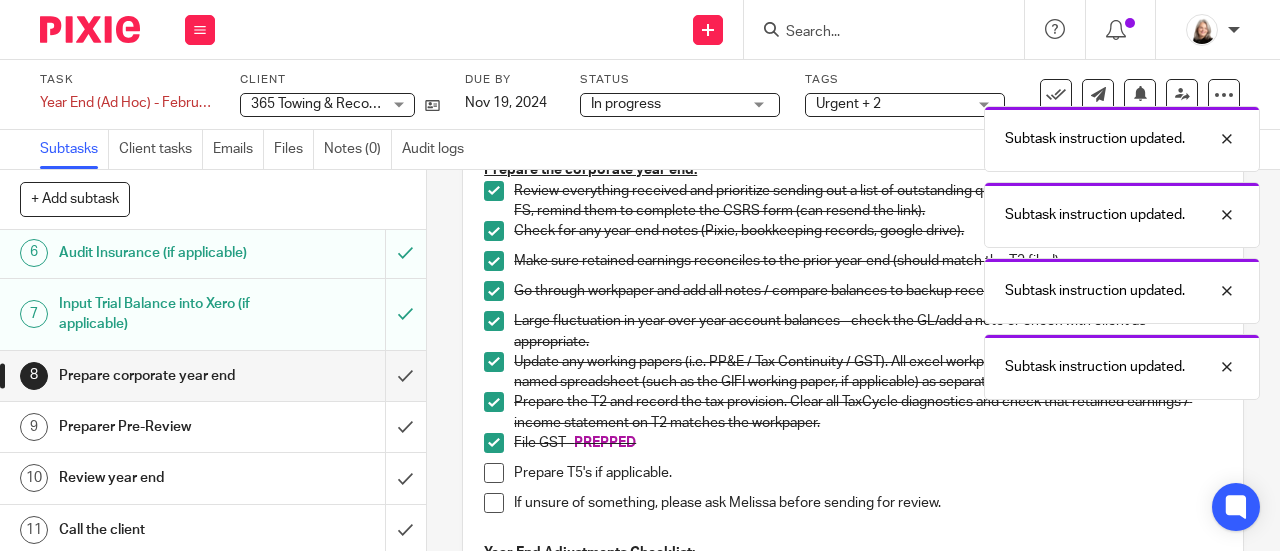click at bounding box center [494, 473] 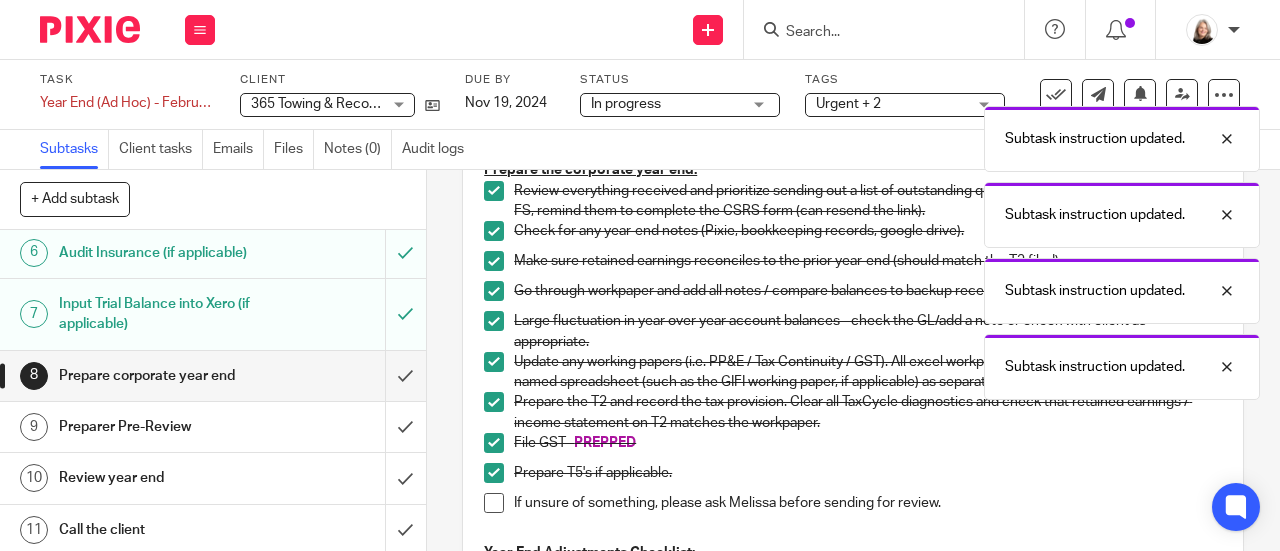 click at bounding box center (494, 503) 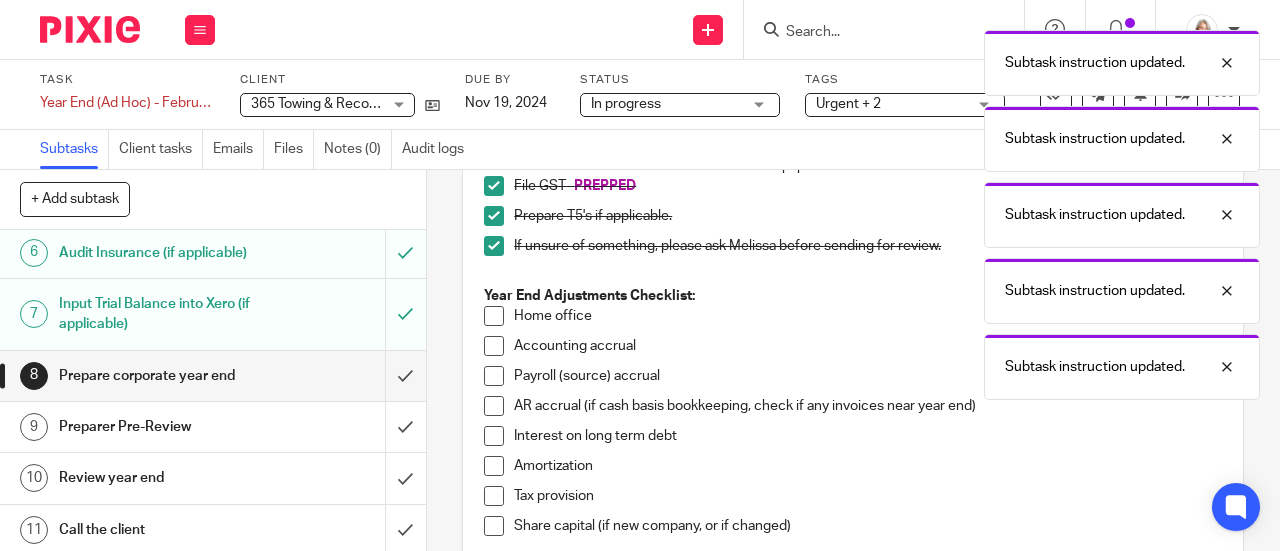 scroll, scrollTop: 800, scrollLeft: 0, axis: vertical 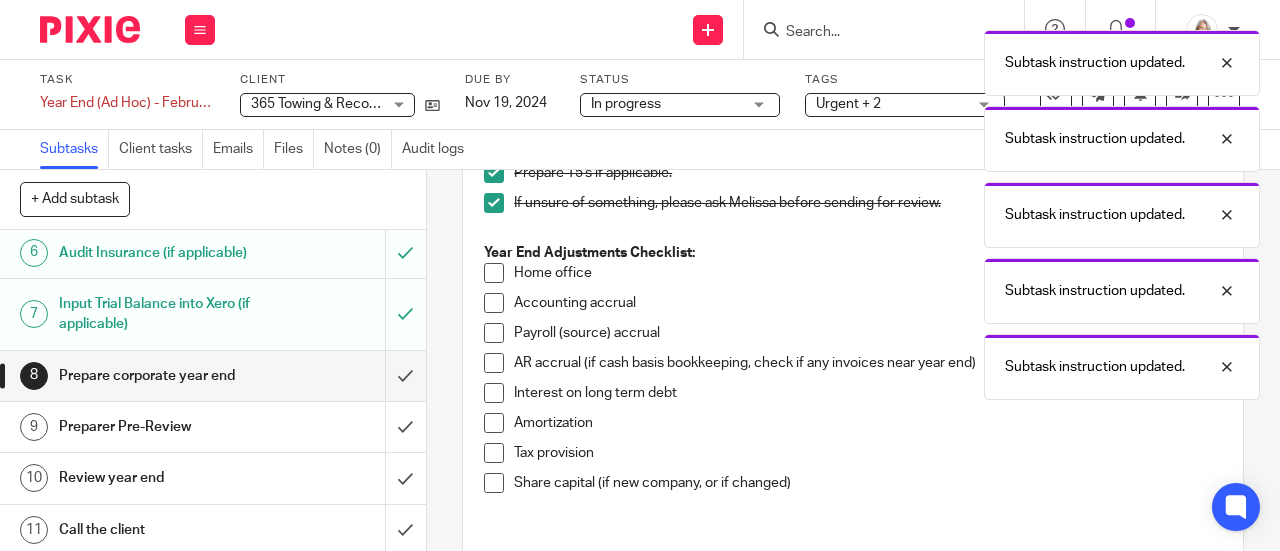 drag, startPoint x: 488, startPoint y: 275, endPoint x: 485, endPoint y: 287, distance: 12.369317 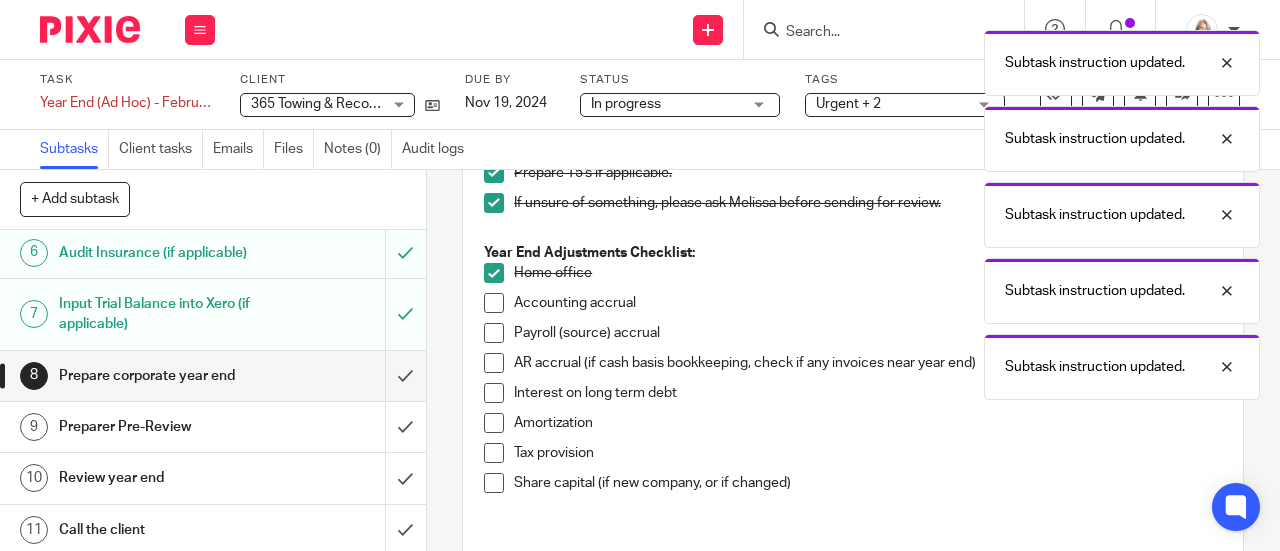 click at bounding box center [494, 303] 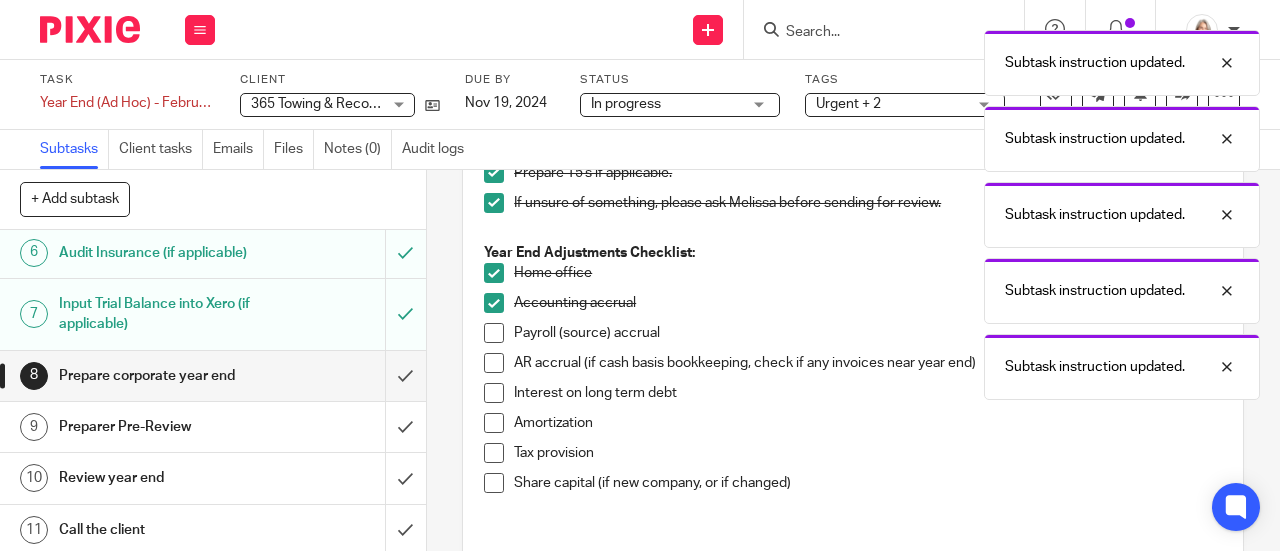 click at bounding box center (494, 333) 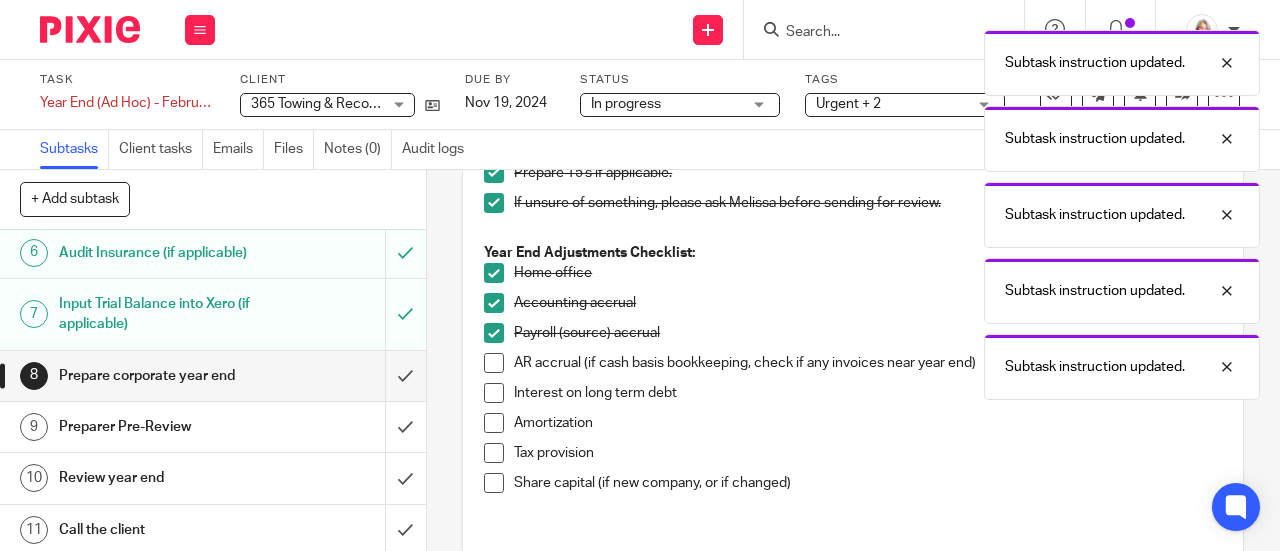 click at bounding box center [494, 363] 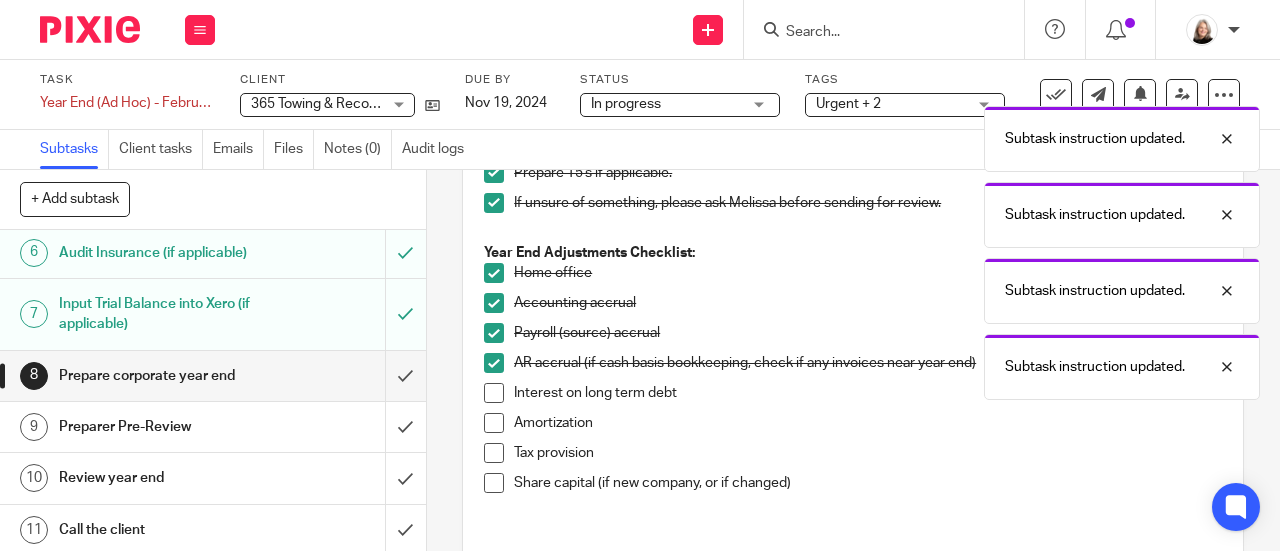 click at bounding box center [494, 393] 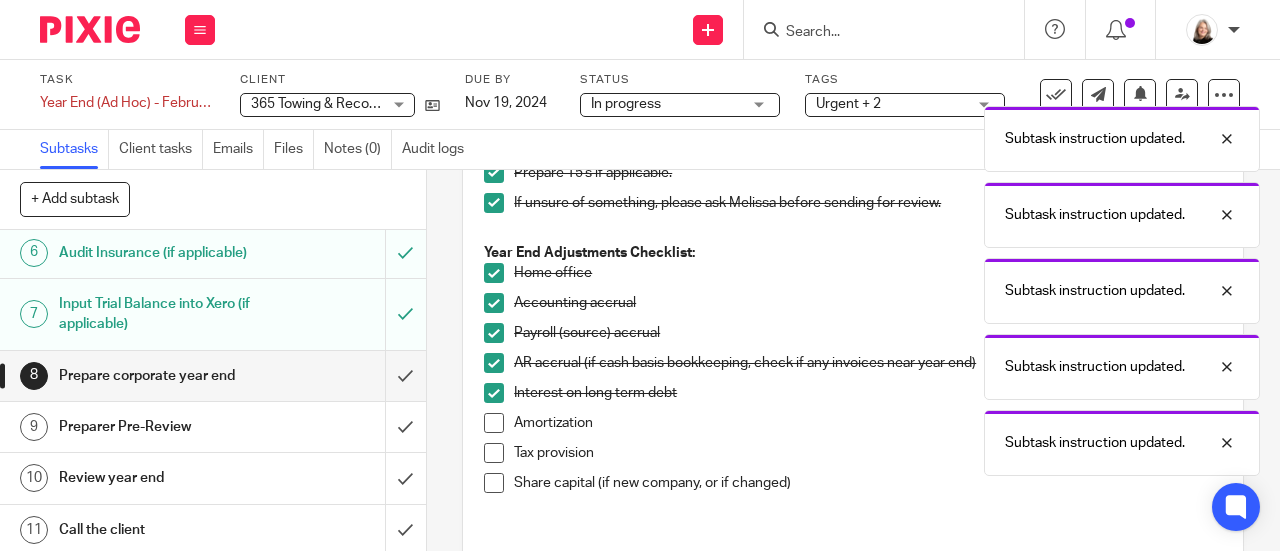 click at bounding box center (494, 423) 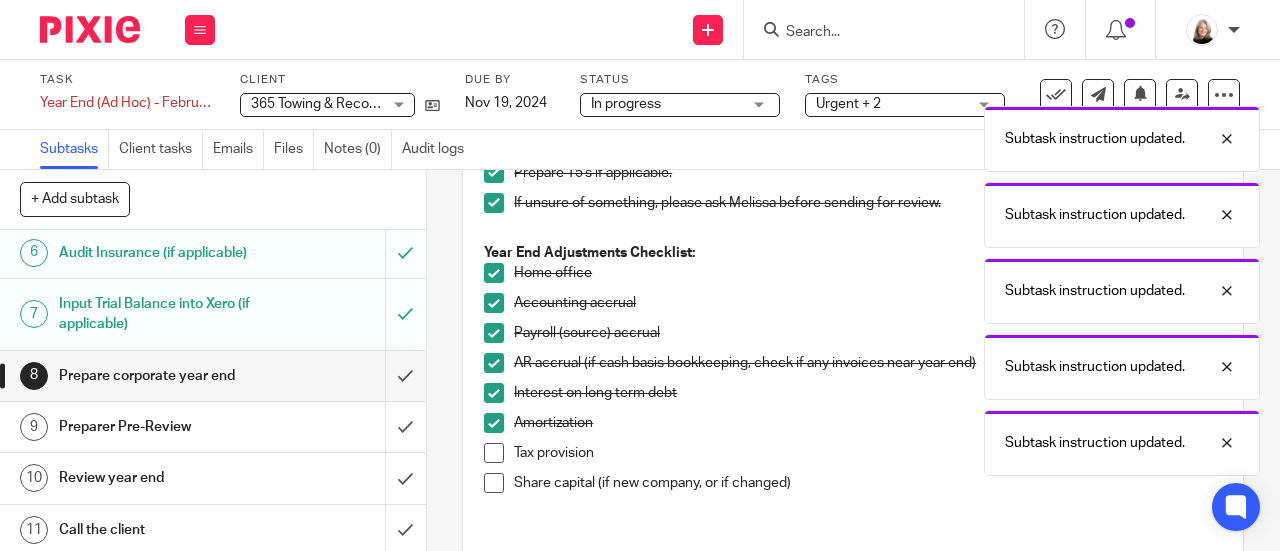 click at bounding box center (494, 453) 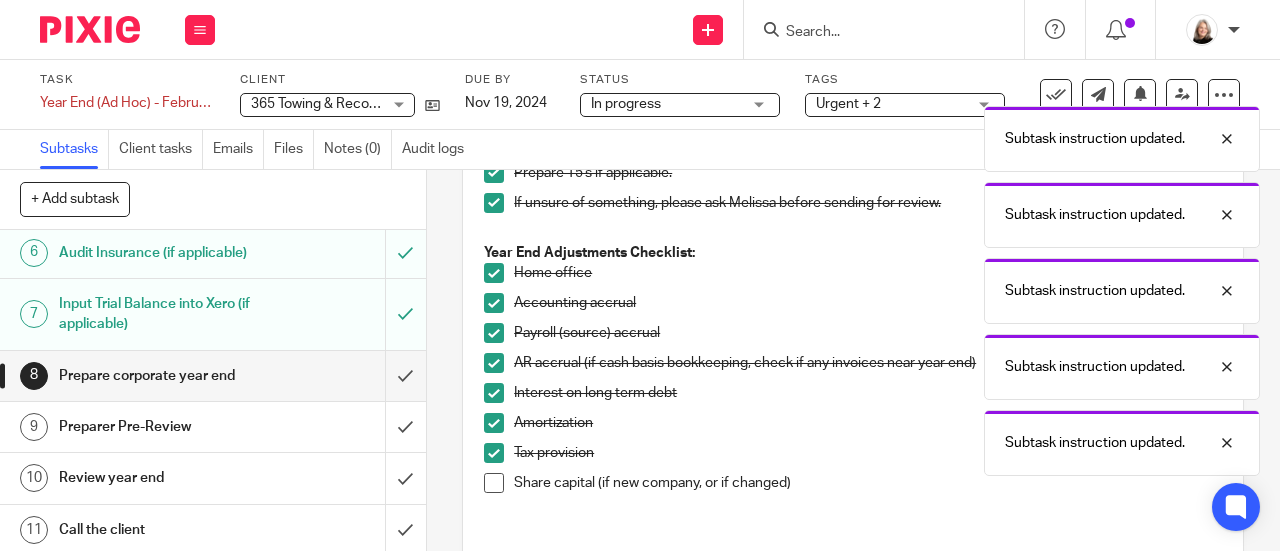 click at bounding box center [494, 483] 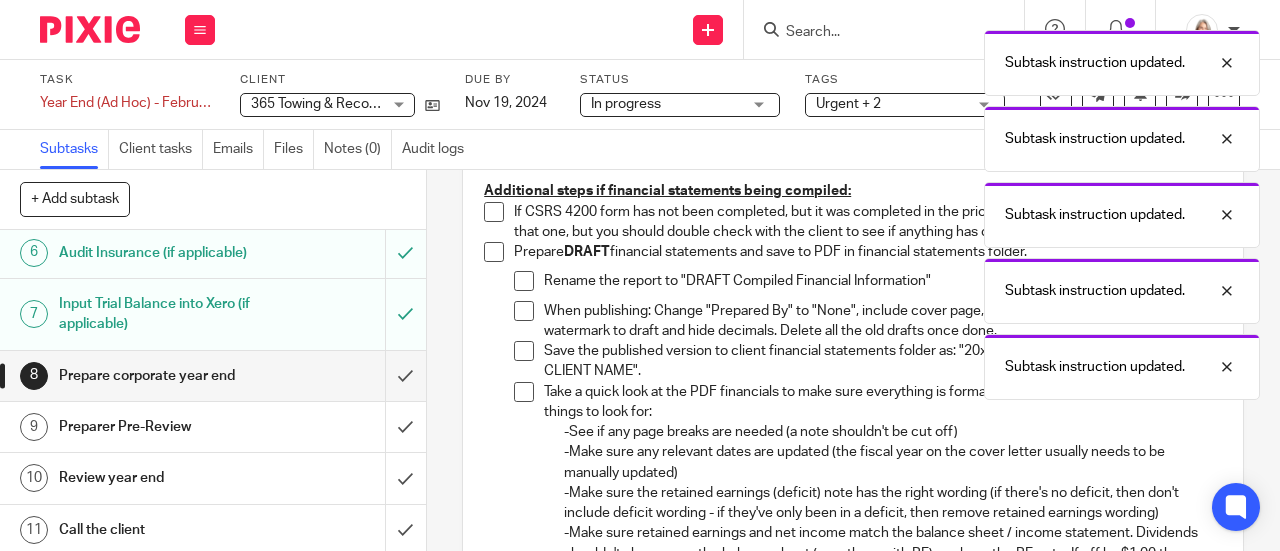 scroll, scrollTop: 1200, scrollLeft: 0, axis: vertical 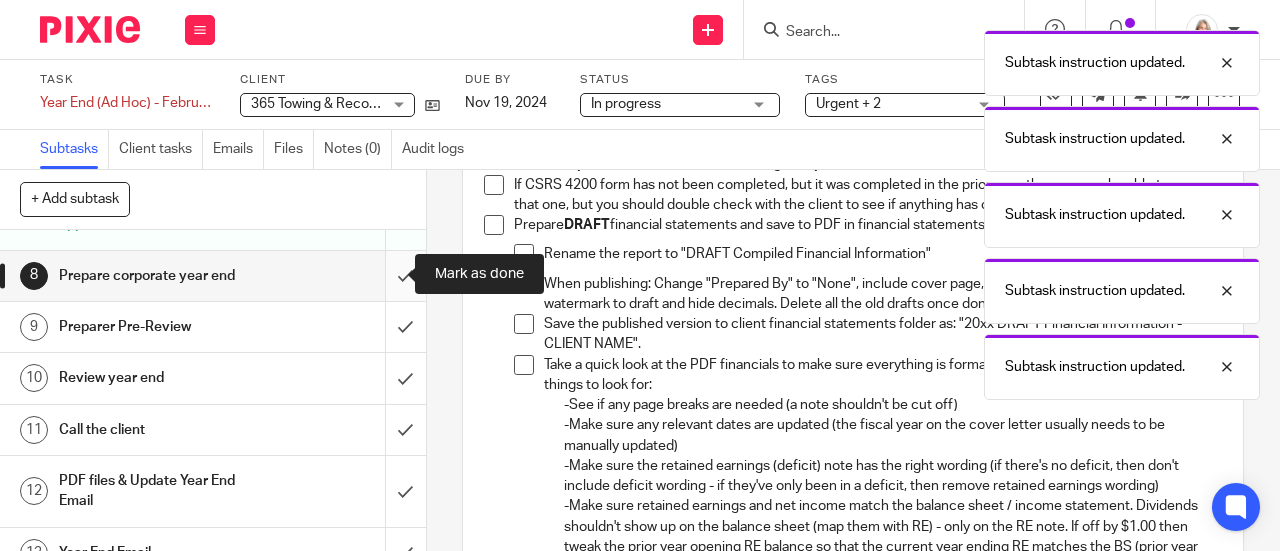 click at bounding box center [213, 276] 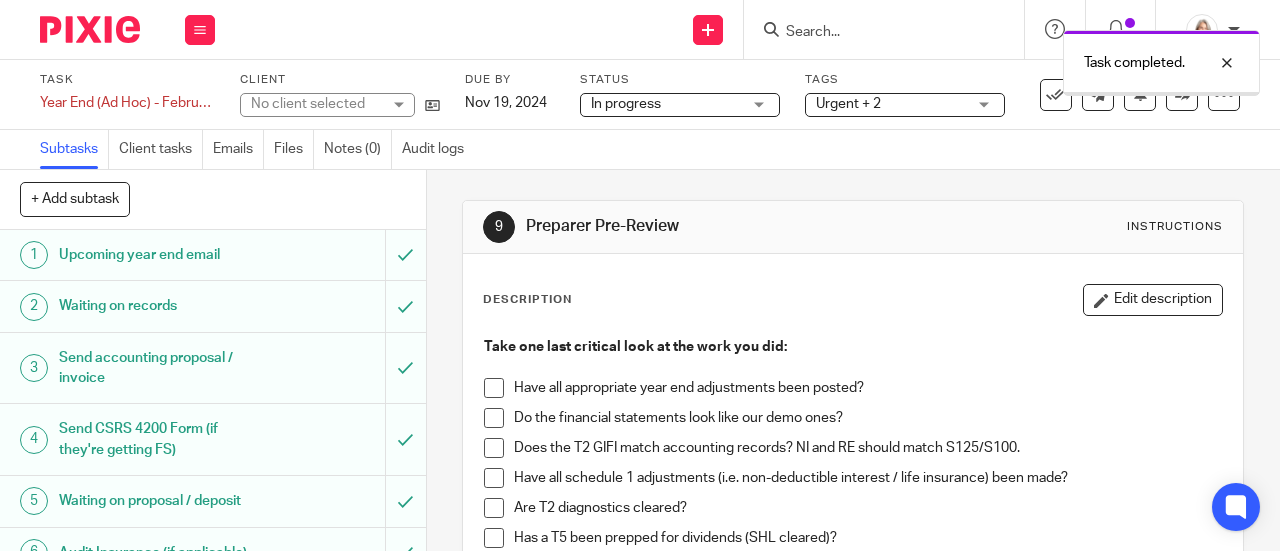 scroll, scrollTop: 0, scrollLeft: 0, axis: both 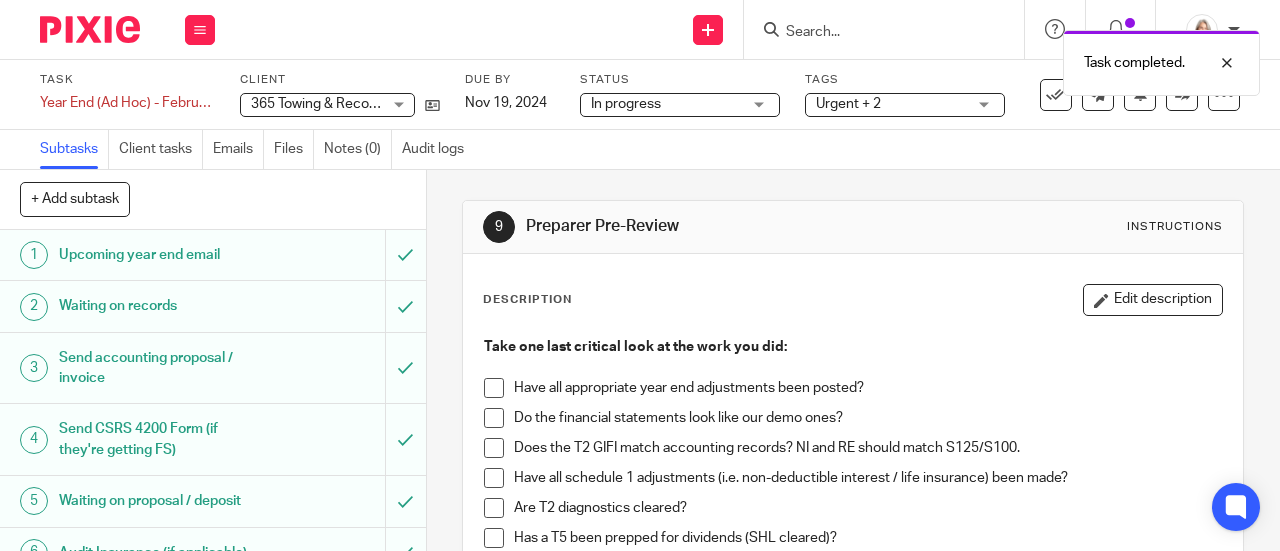 click at bounding box center [494, 388] 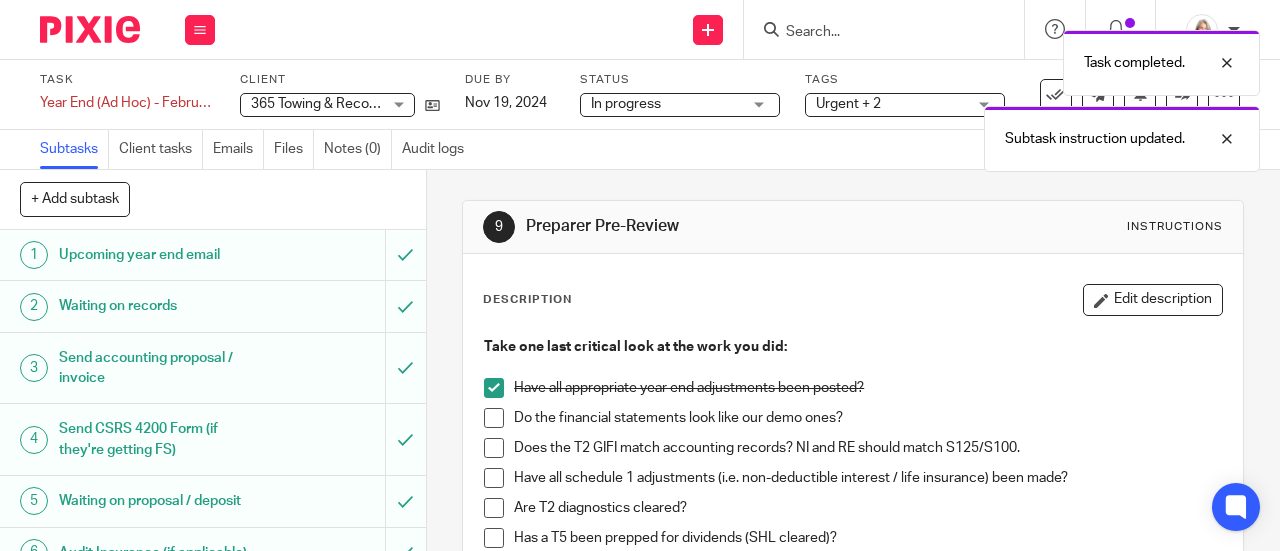 click at bounding box center [494, 418] 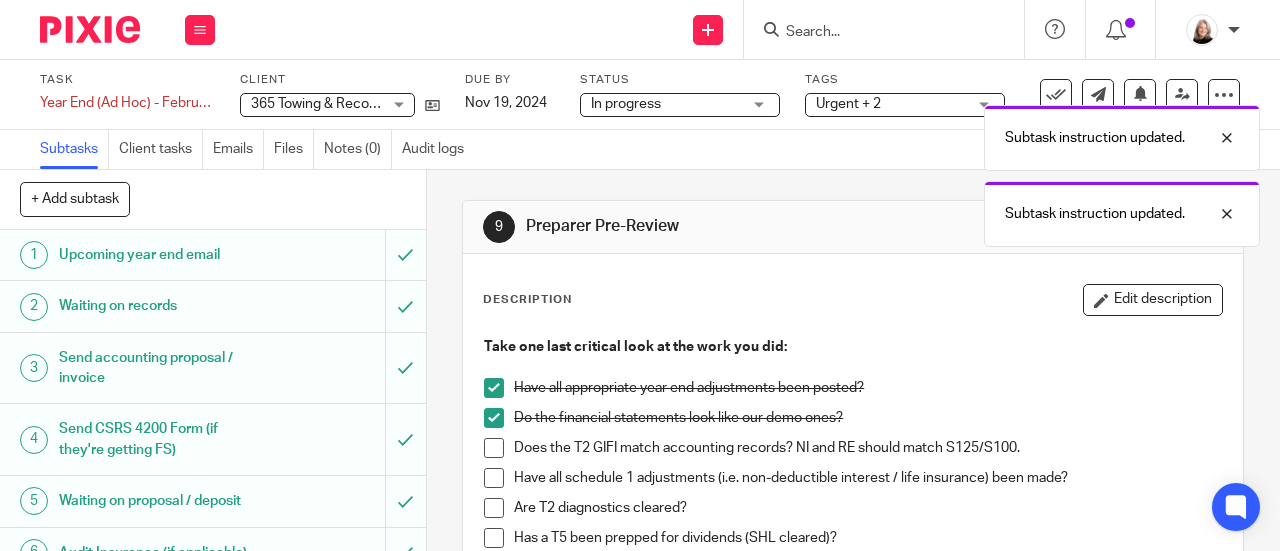 click at bounding box center [494, 448] 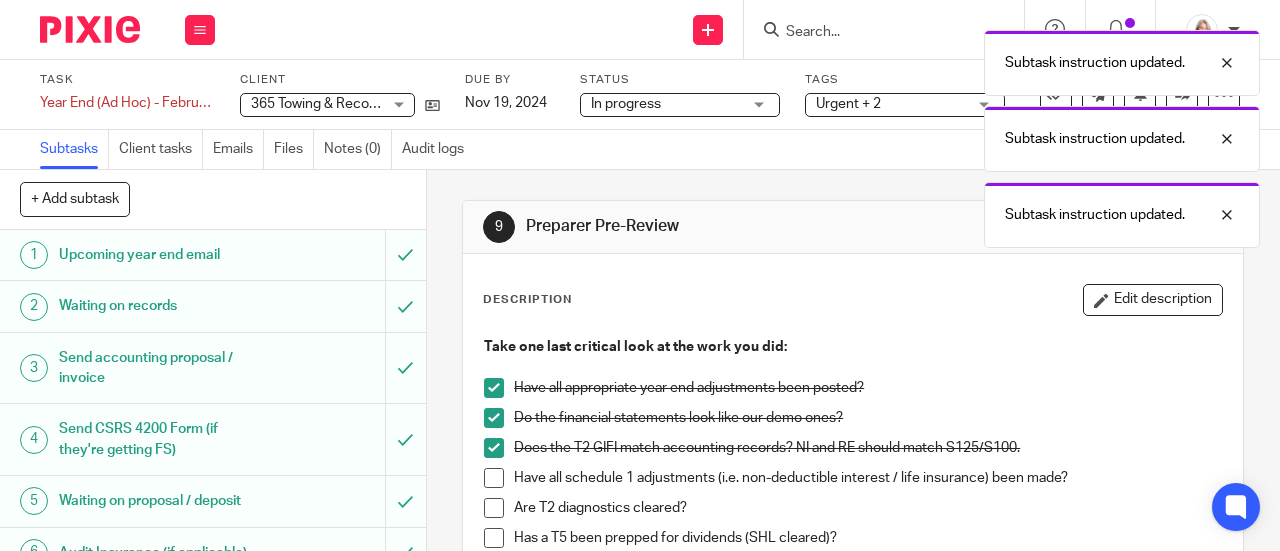 click at bounding box center [494, 478] 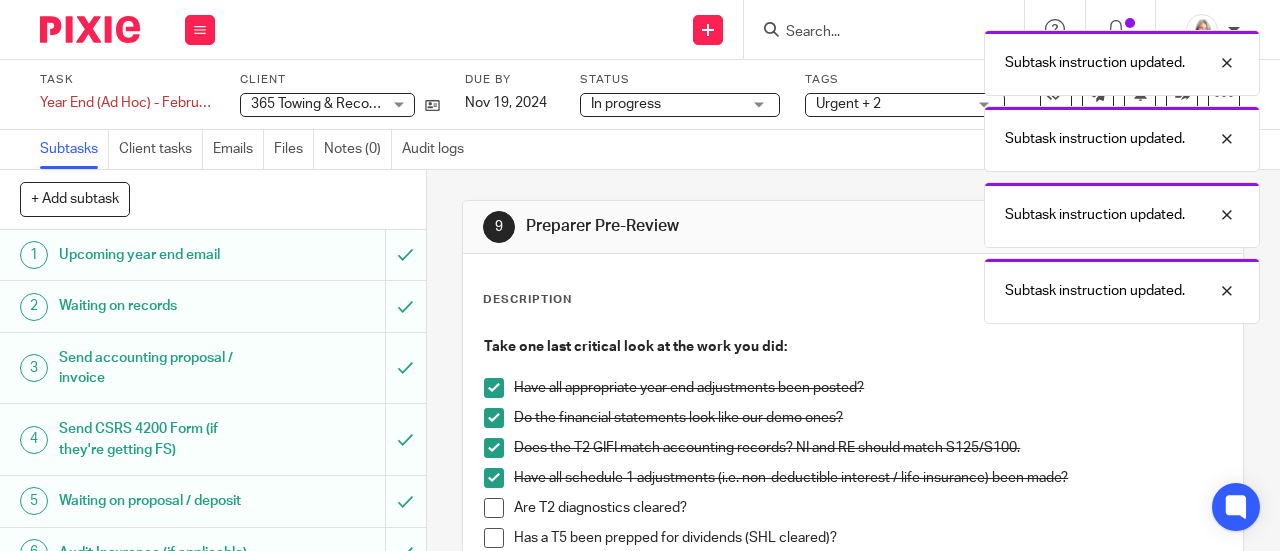 click on "Take one last critical look at the work you did:   Have all appropriate year end adjustments been posted?   Do the financial statements look like our demo ones?   Does the T2 GIFI match accounting records? NI and RE should match S125/S100.   Have all schedule 1 adjustments (i.e. non-deductible interest / life insurance) been made?   Are T2 diagnostics cleared?   Has a T5 been prepped for dividends (SHL cleared)?   Tax balance agrees to corporate tax continuity (including tax instalments)?   GIFI working paper trial balance is balanced to zero?" at bounding box center [853, 490] 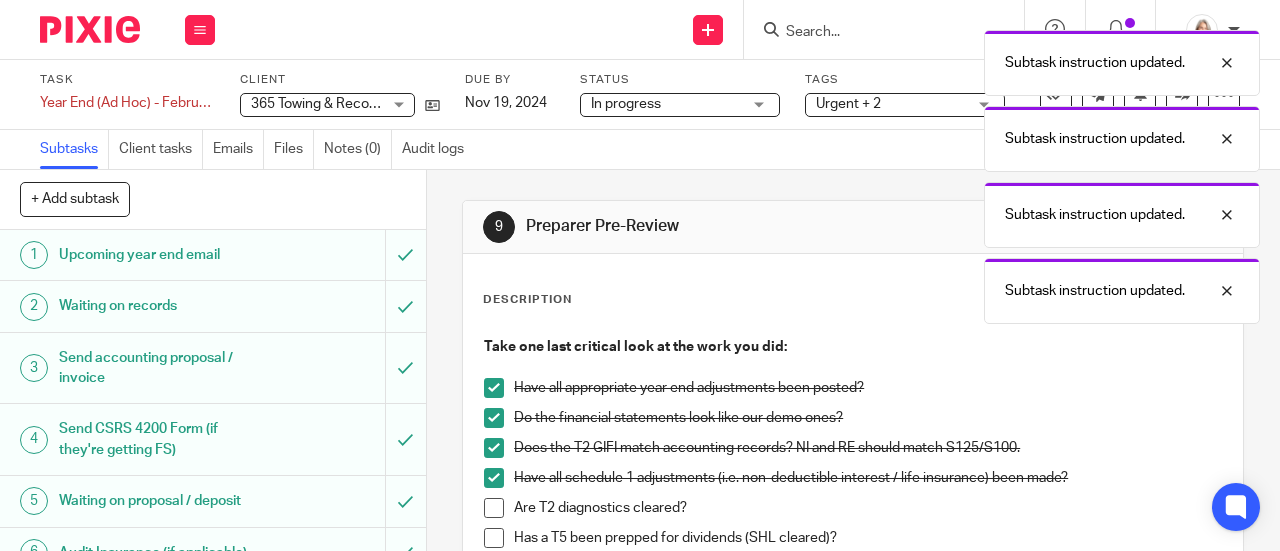 click at bounding box center (494, 508) 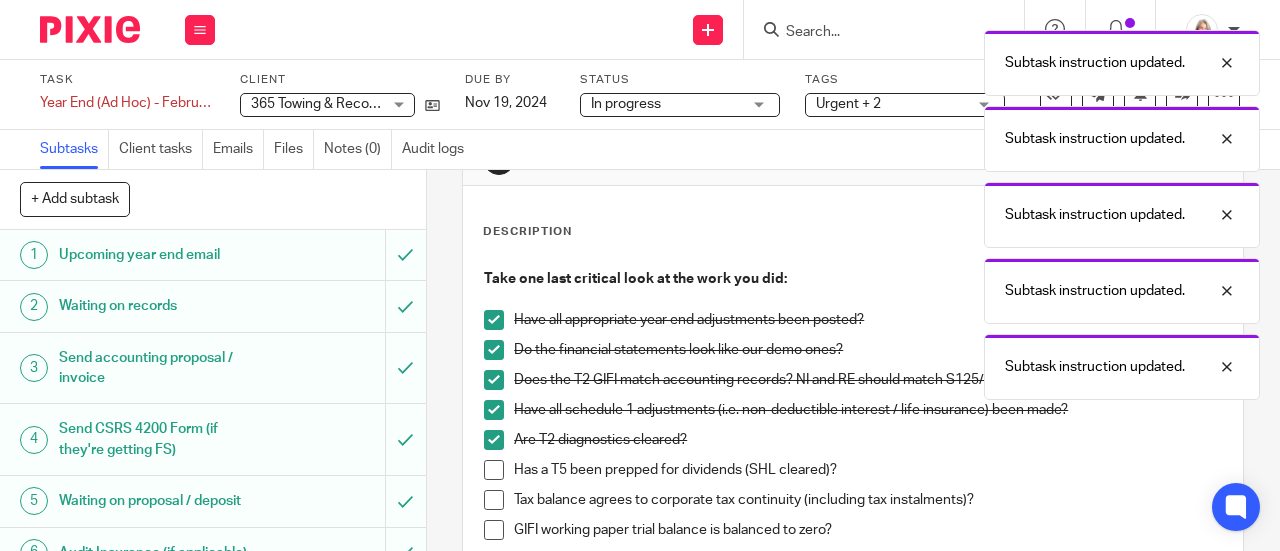 scroll, scrollTop: 100, scrollLeft: 0, axis: vertical 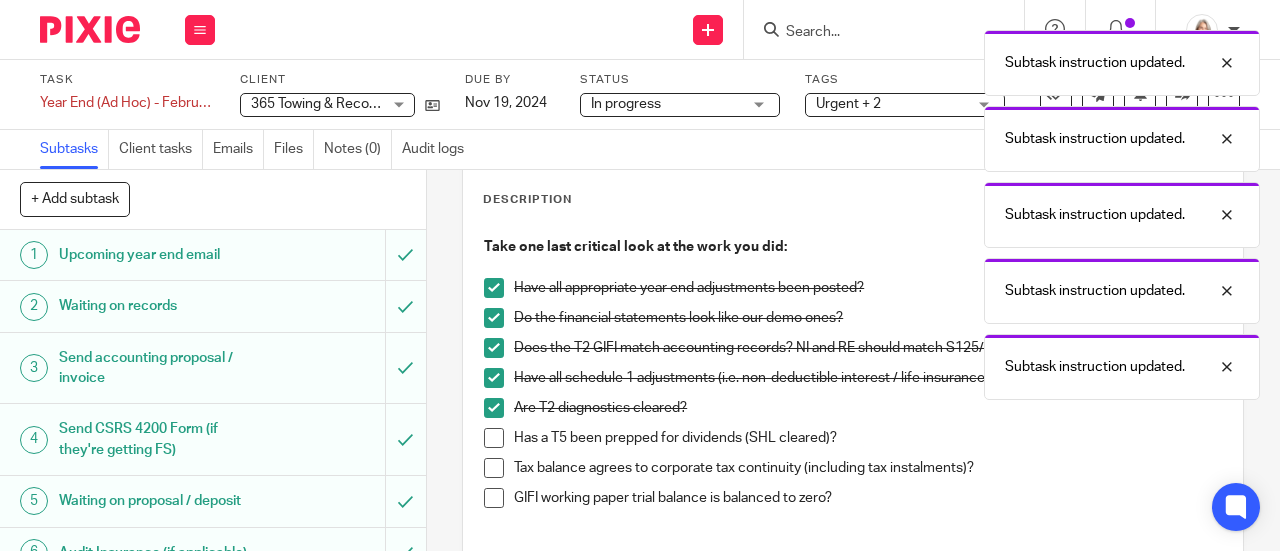 click at bounding box center [494, 438] 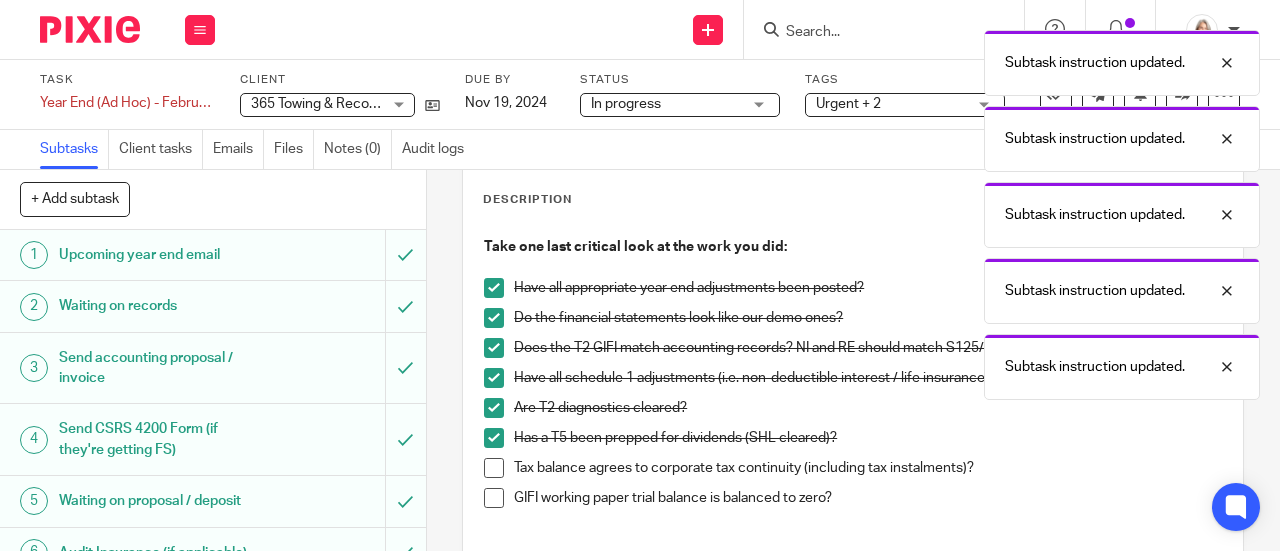 click at bounding box center [494, 468] 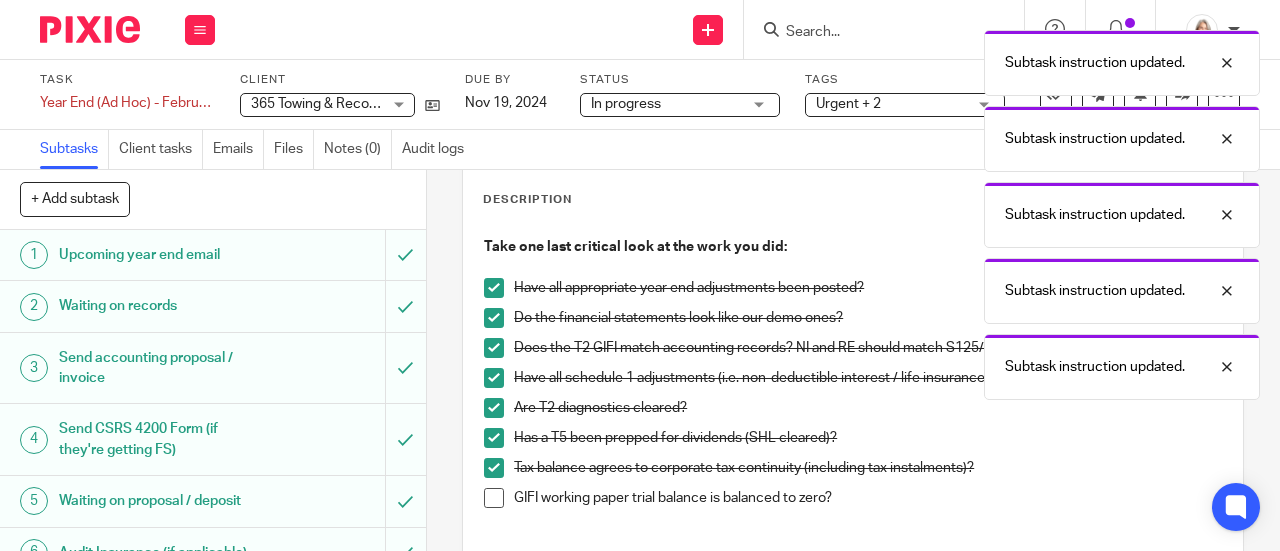 click at bounding box center (494, 498) 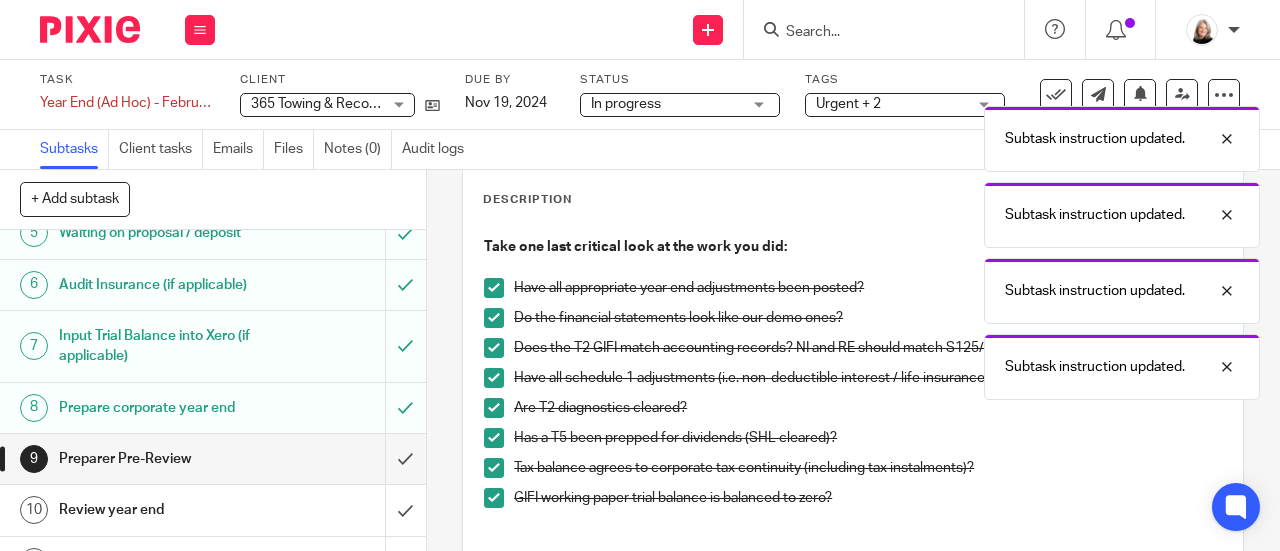scroll, scrollTop: 300, scrollLeft: 0, axis: vertical 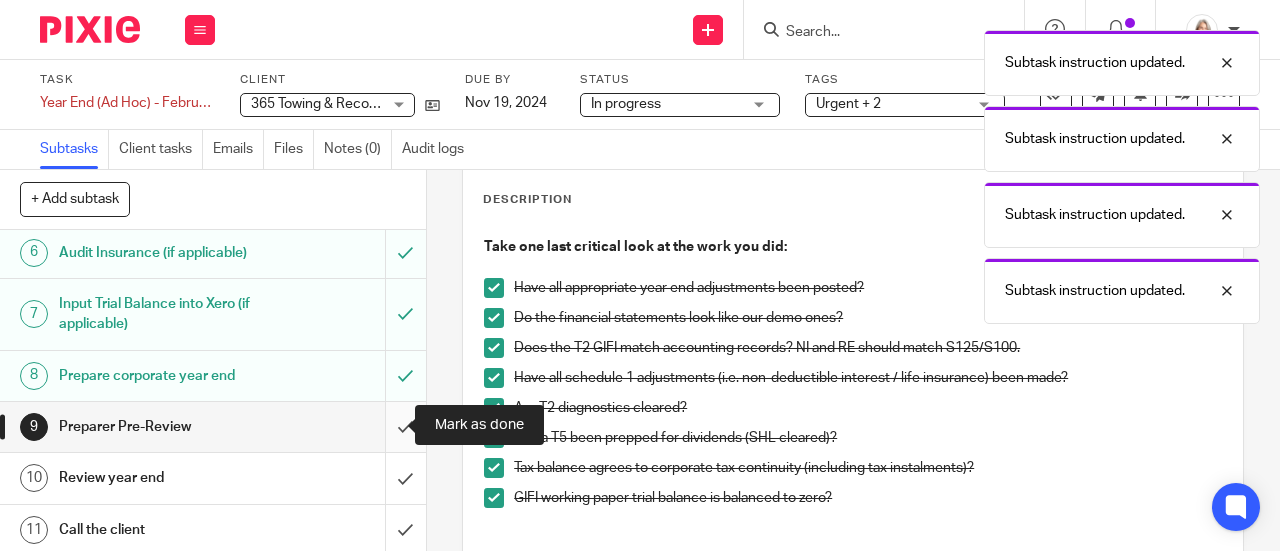 click at bounding box center [213, 427] 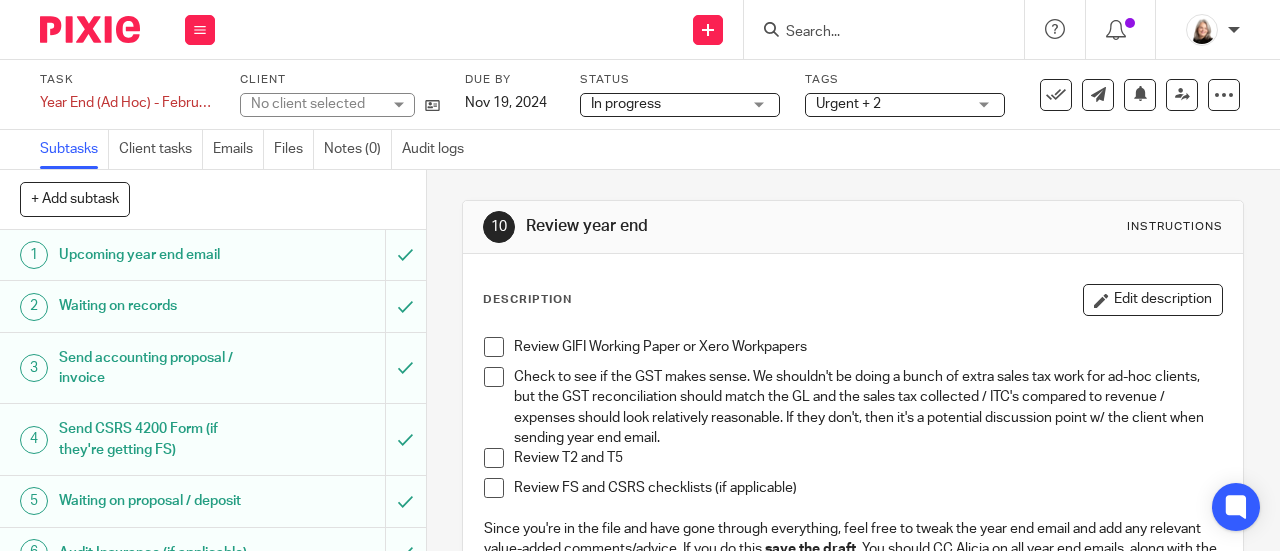 scroll, scrollTop: 0, scrollLeft: 0, axis: both 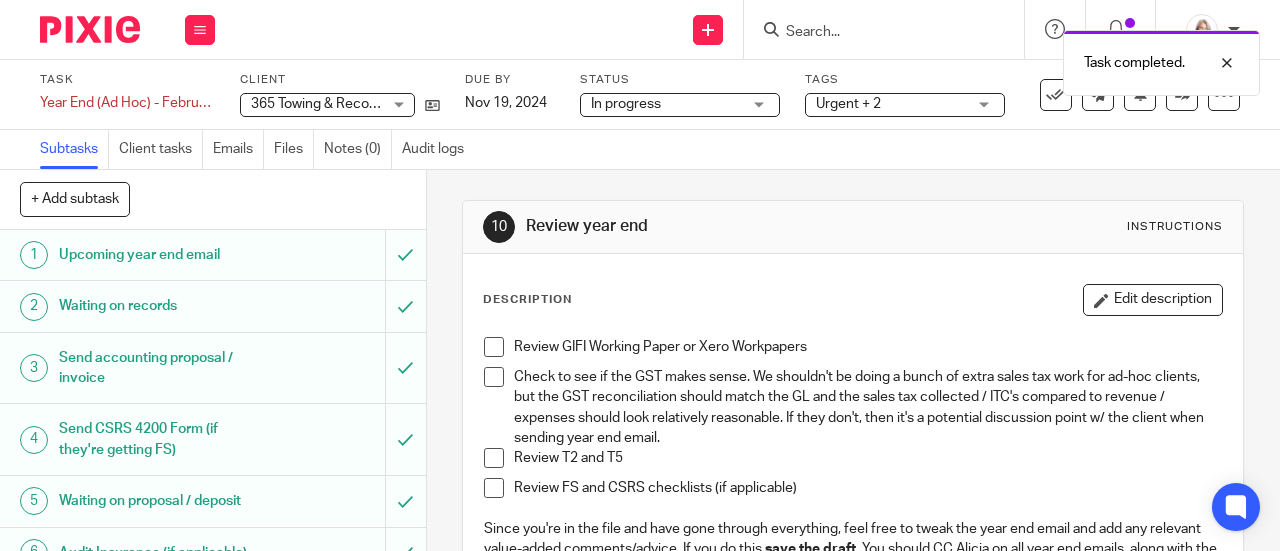 click on "Urgent + 2" at bounding box center (848, 104) 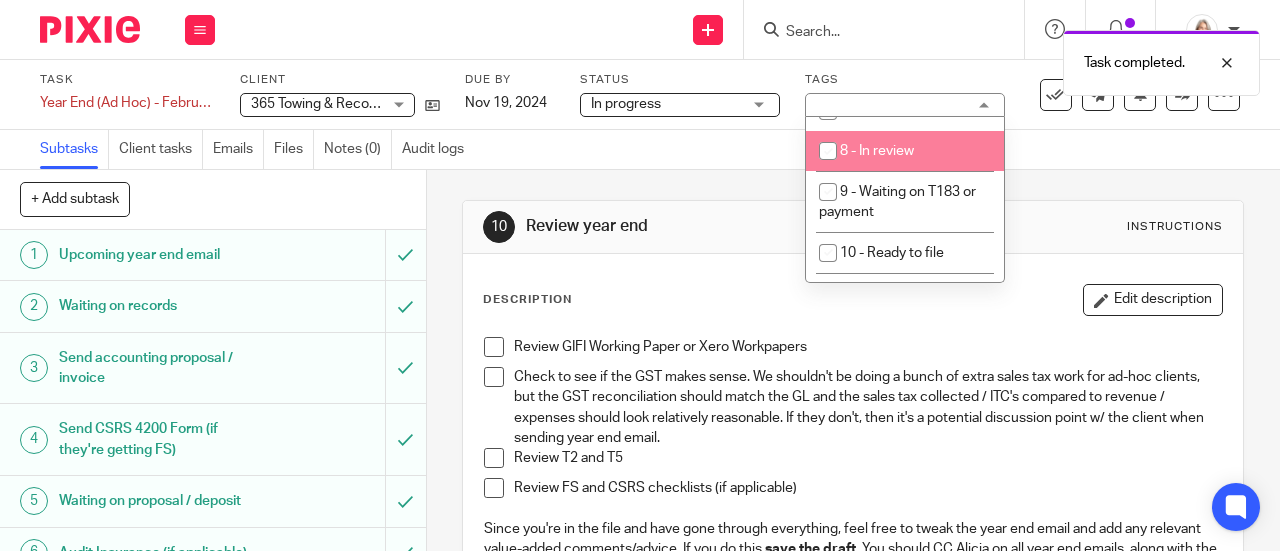 scroll, scrollTop: 800, scrollLeft: 0, axis: vertical 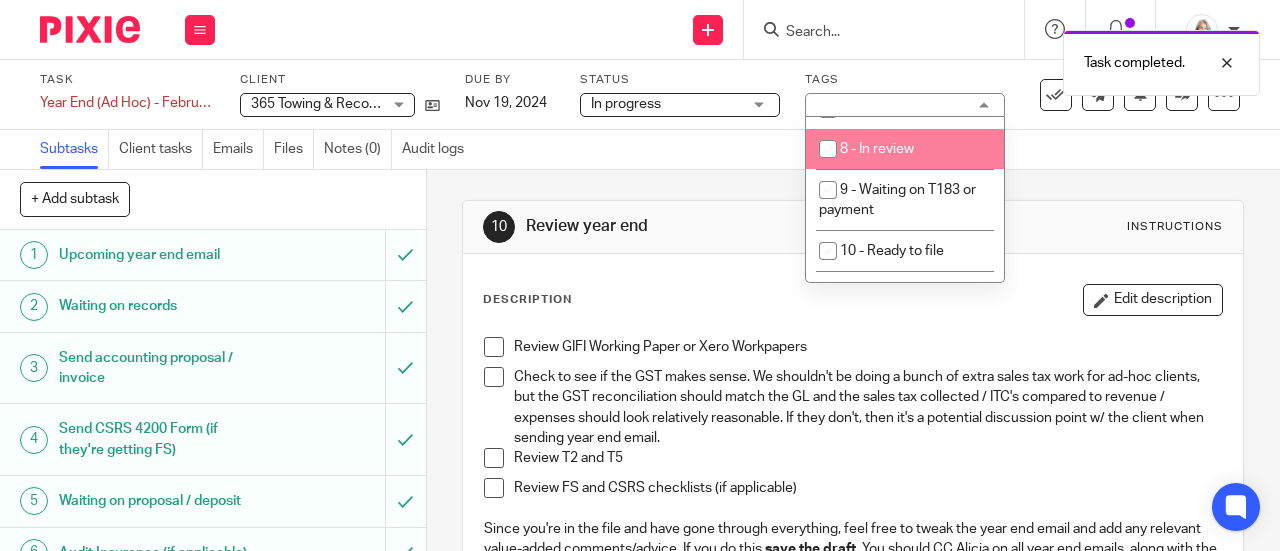 click on "8 - In review" at bounding box center [905, 149] 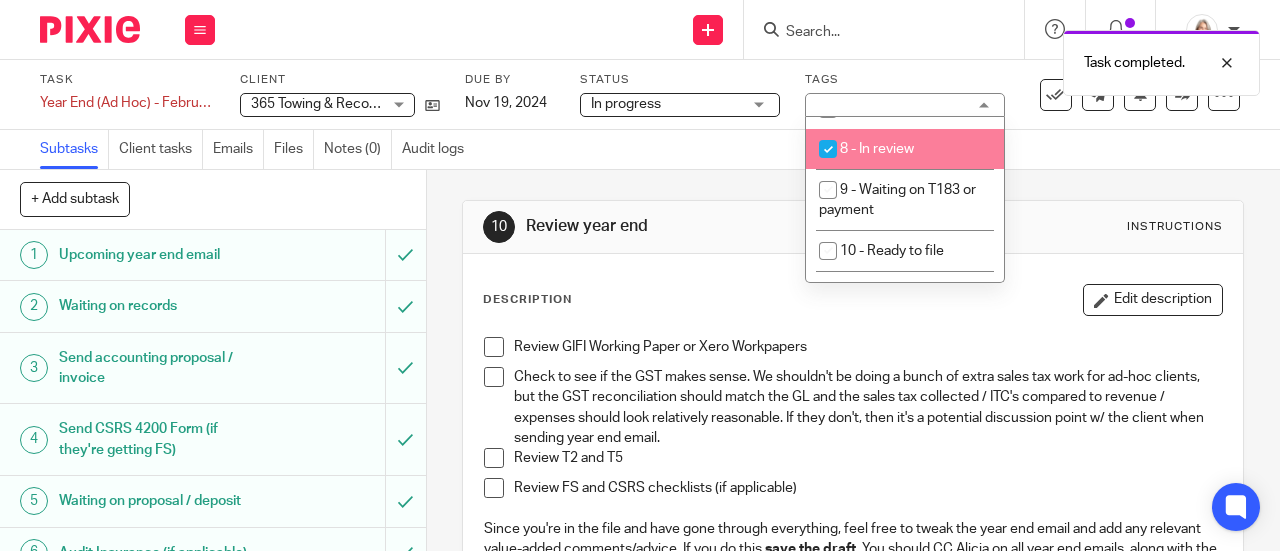 checkbox on "true" 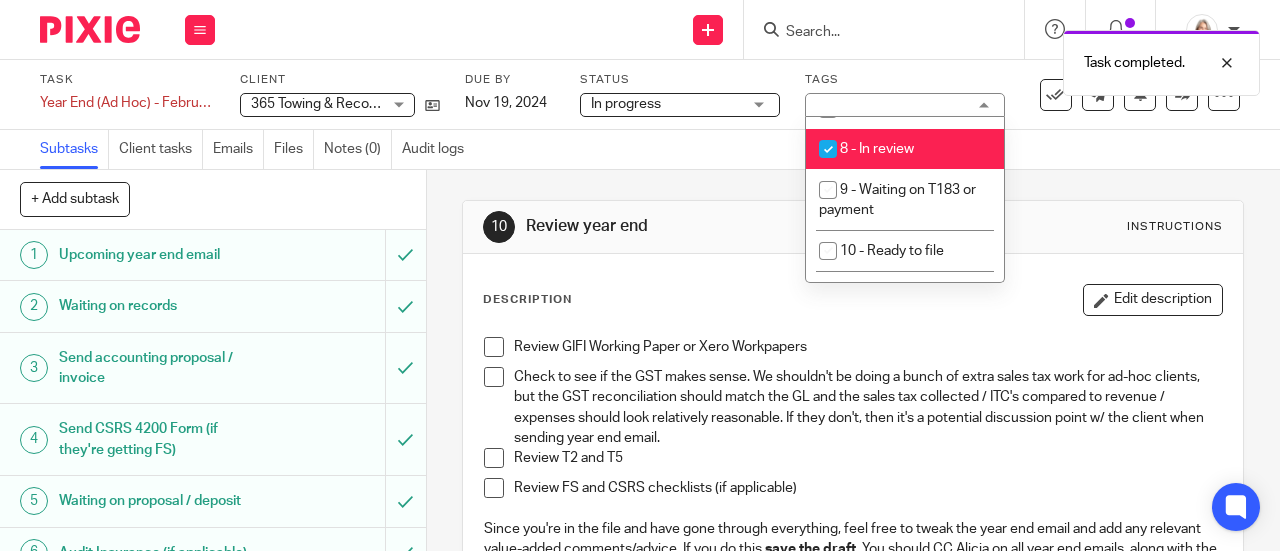 click on "Urgent + 3" at bounding box center [905, 105] 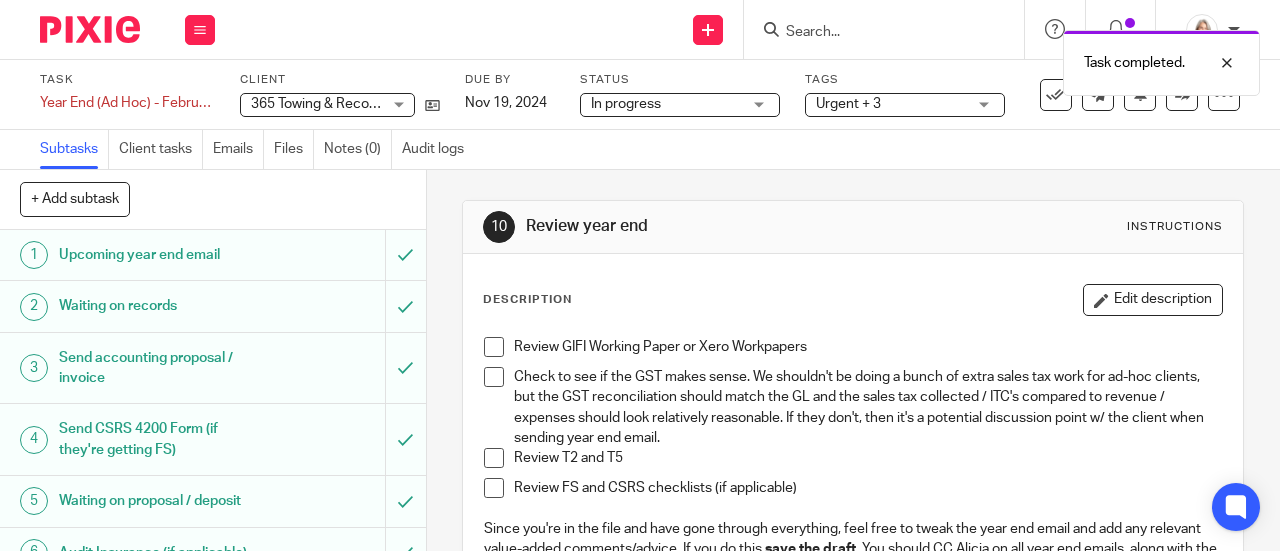 click on "Urgent + 3" at bounding box center (848, 104) 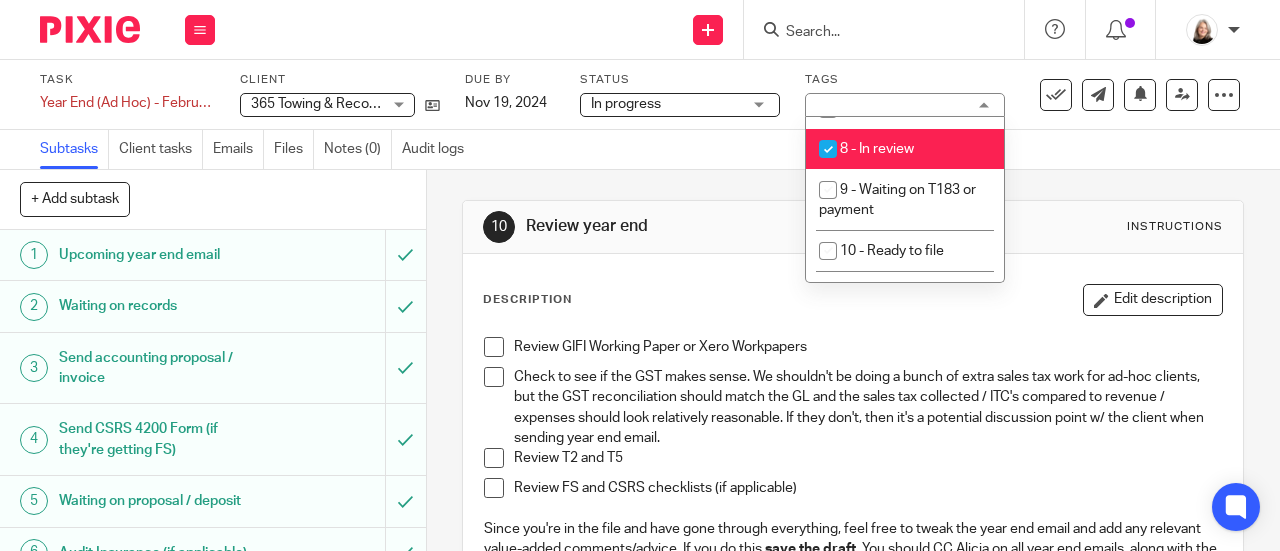click on "6 - In progress" at bounding box center [884, 68] 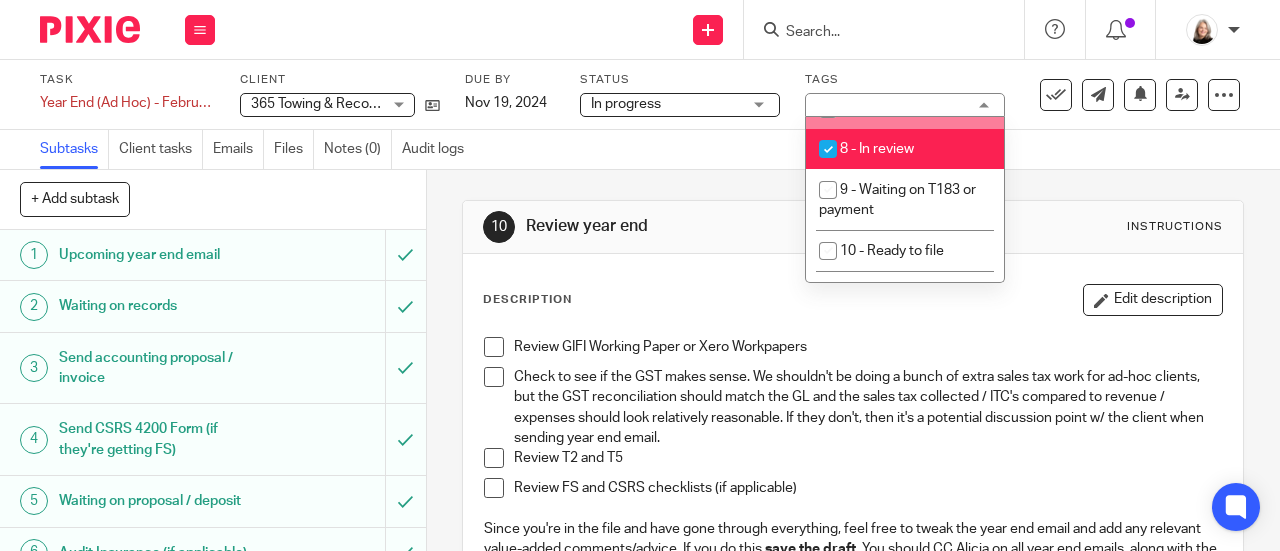 click on "Subtasks
Client tasks
Emails
Files
Notes (0)
Audit logs" at bounding box center (640, 150) 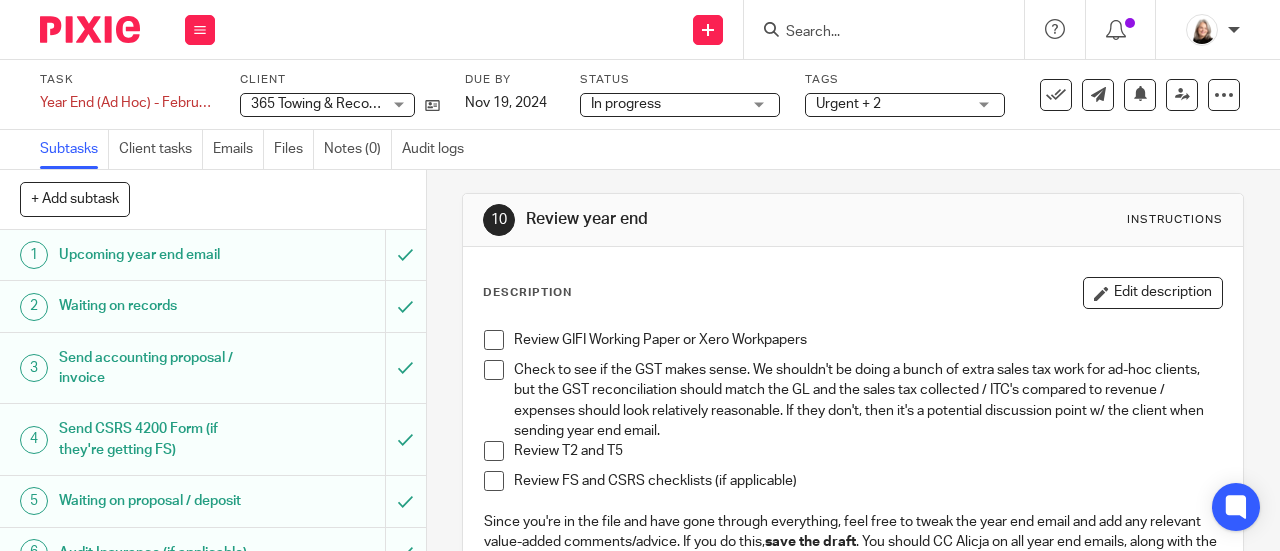 scroll, scrollTop: 0, scrollLeft: 0, axis: both 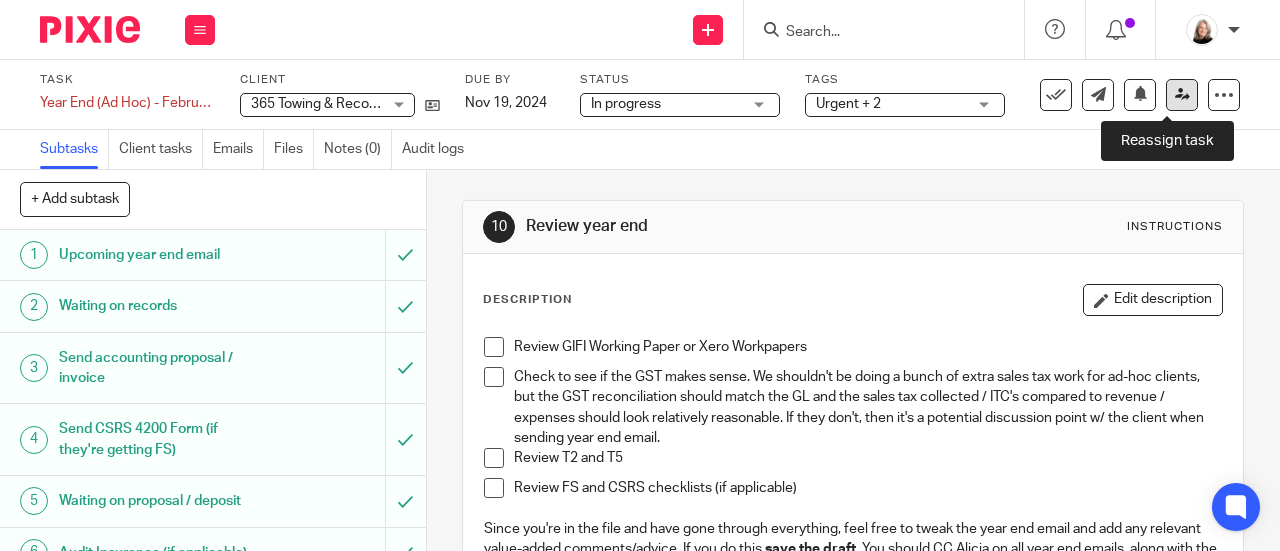 click at bounding box center [1182, 94] 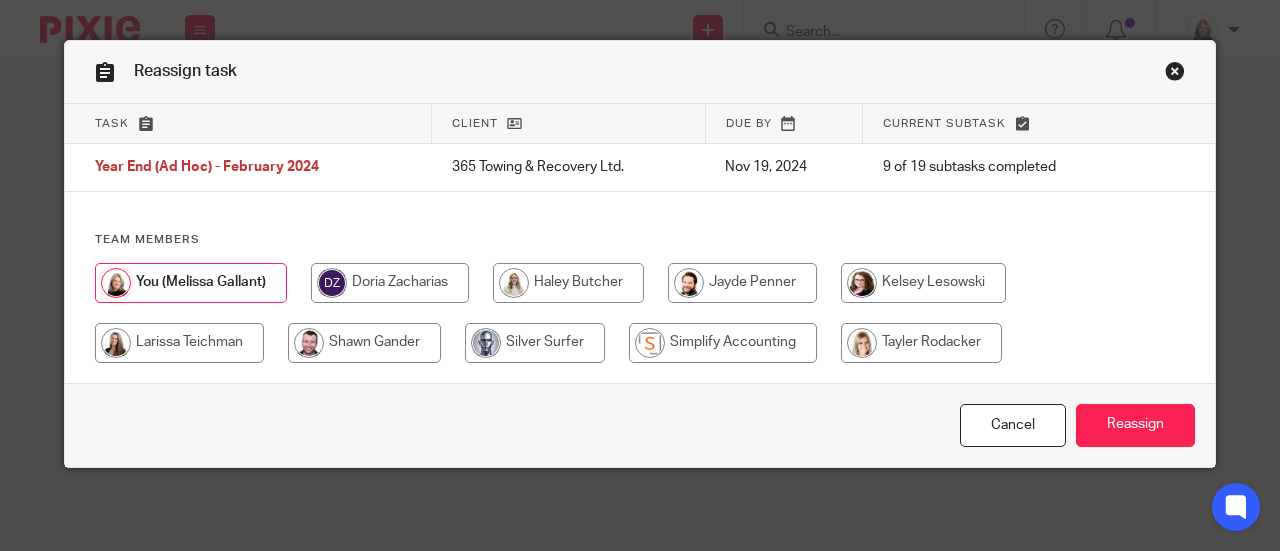 scroll, scrollTop: 0, scrollLeft: 0, axis: both 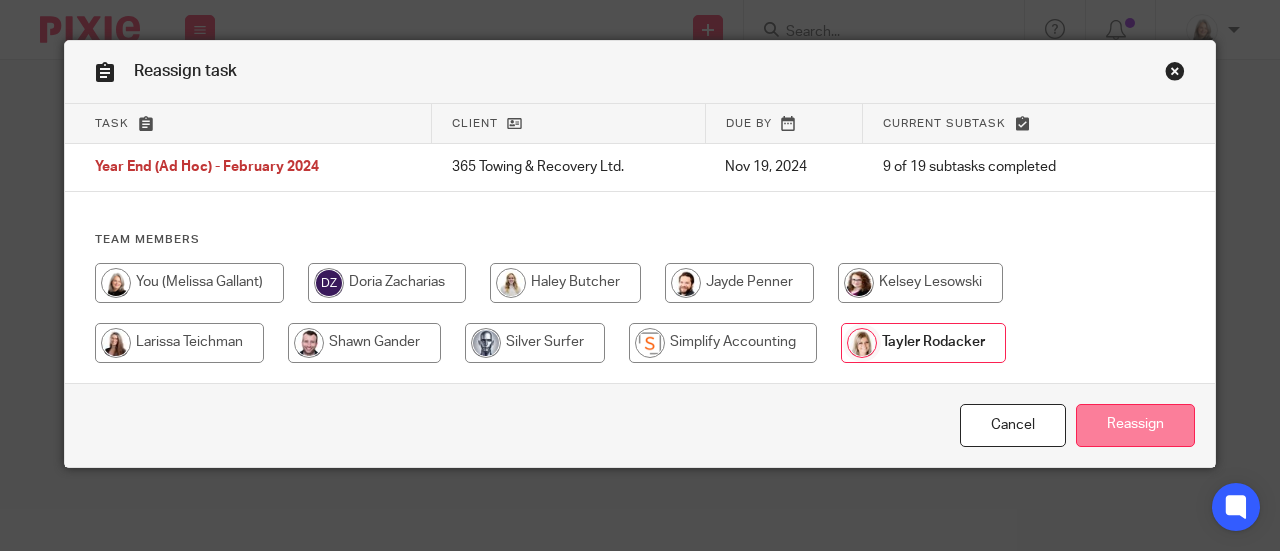 click on "Reassign" at bounding box center (1135, 425) 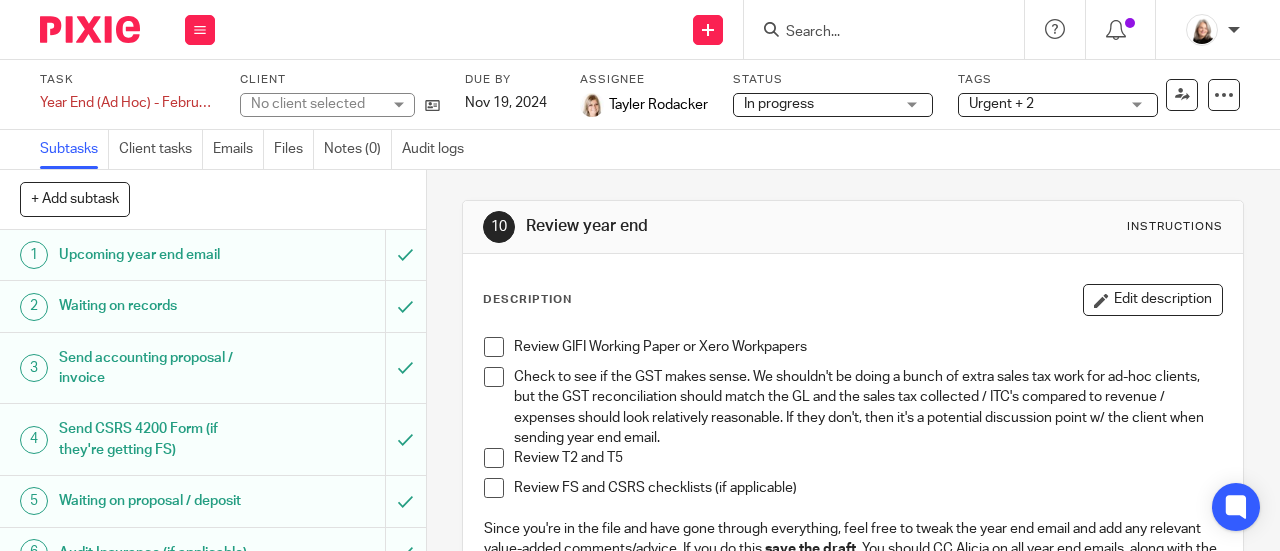 scroll, scrollTop: 0, scrollLeft: 0, axis: both 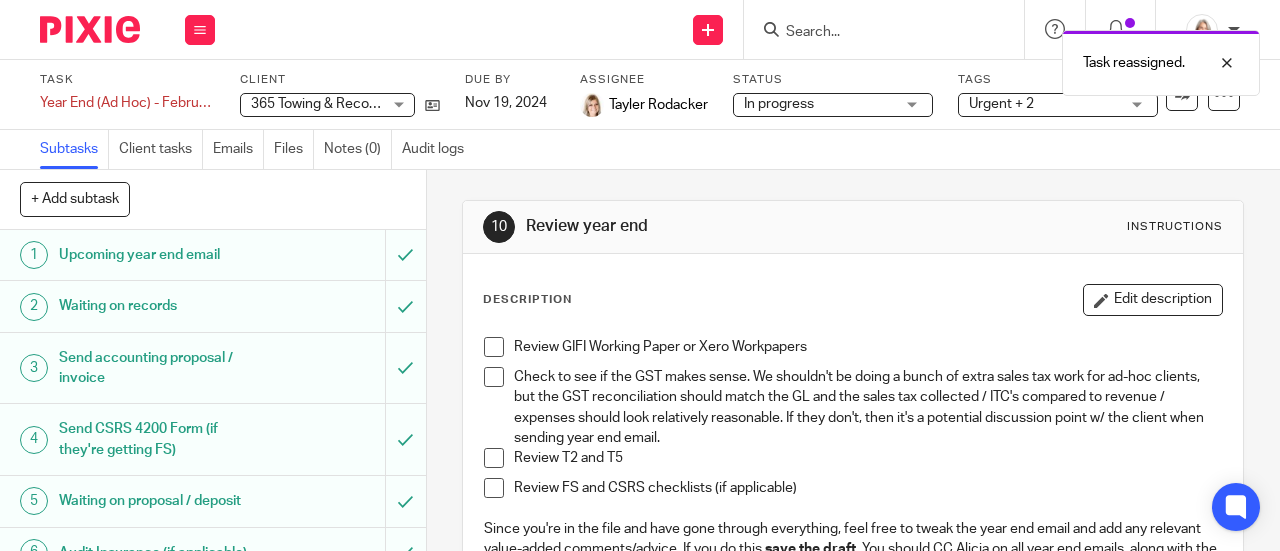 click at bounding box center [90, 29] 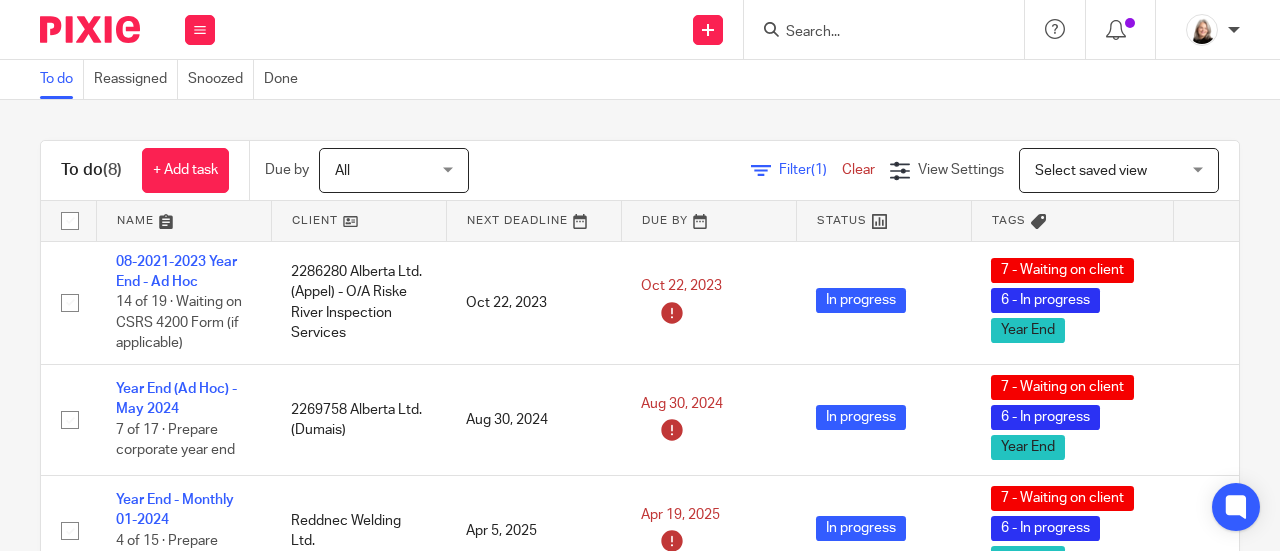 scroll, scrollTop: 0, scrollLeft: 0, axis: both 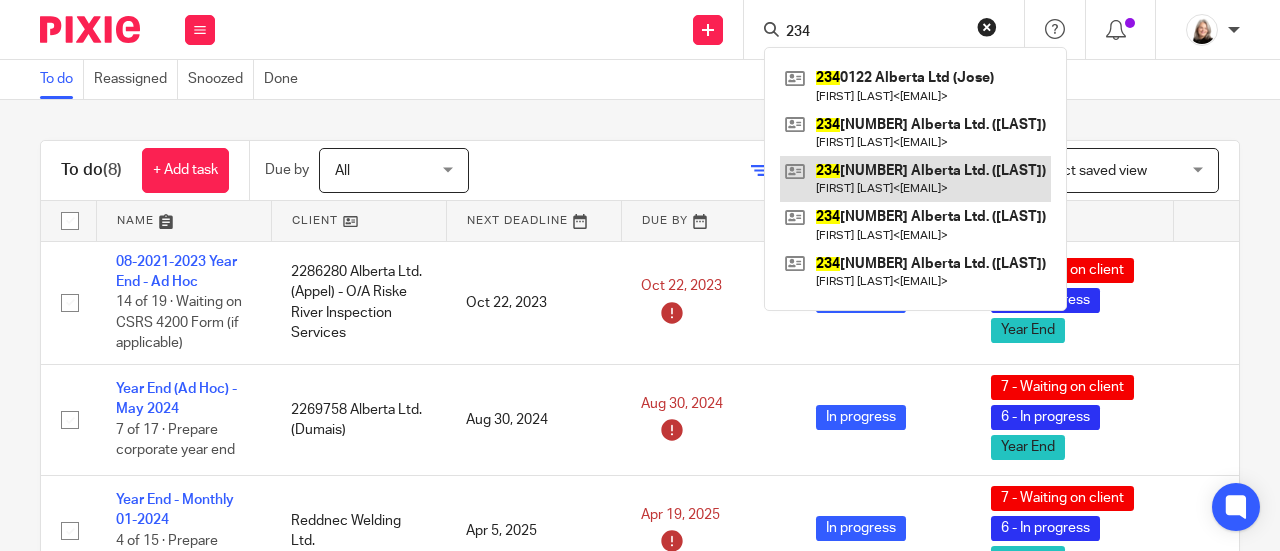 type on "234" 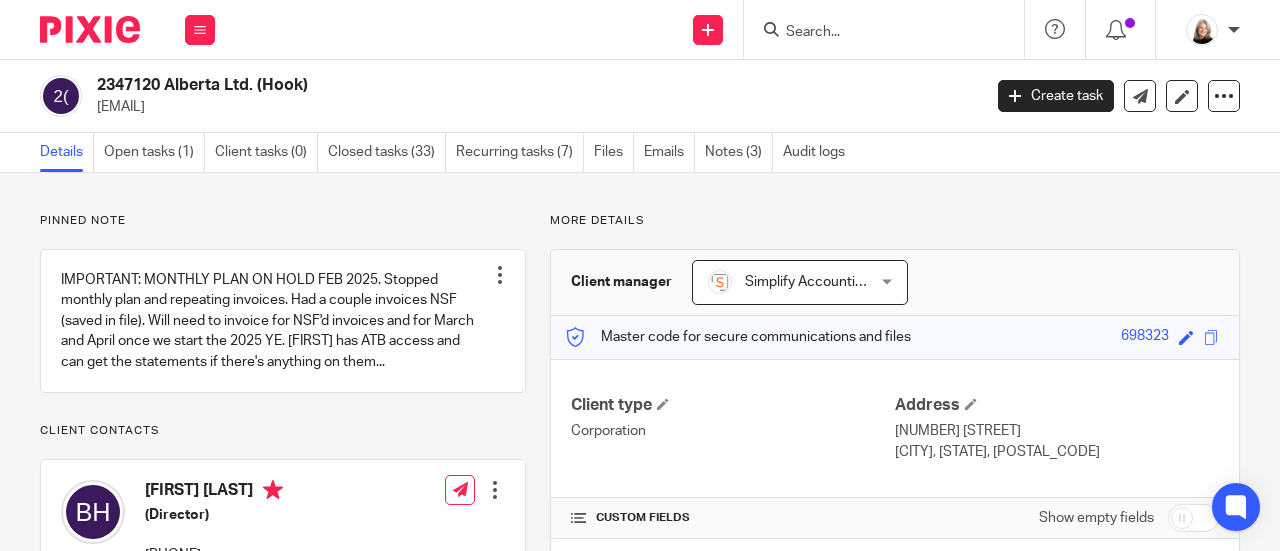 scroll, scrollTop: 0, scrollLeft: 0, axis: both 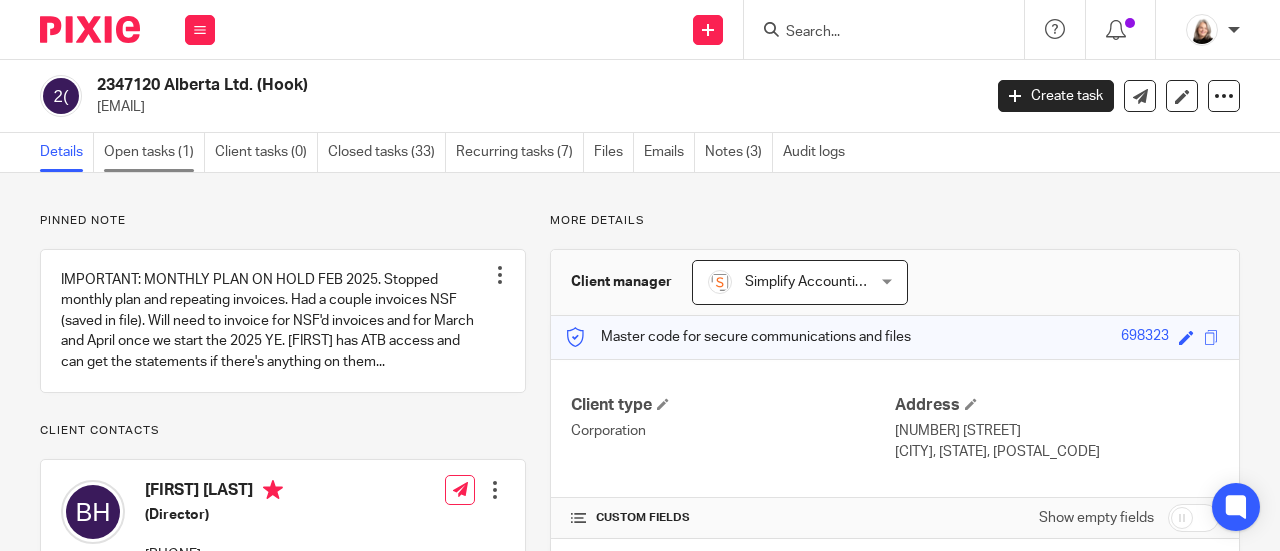 click on "Open tasks (1)" at bounding box center [154, 152] 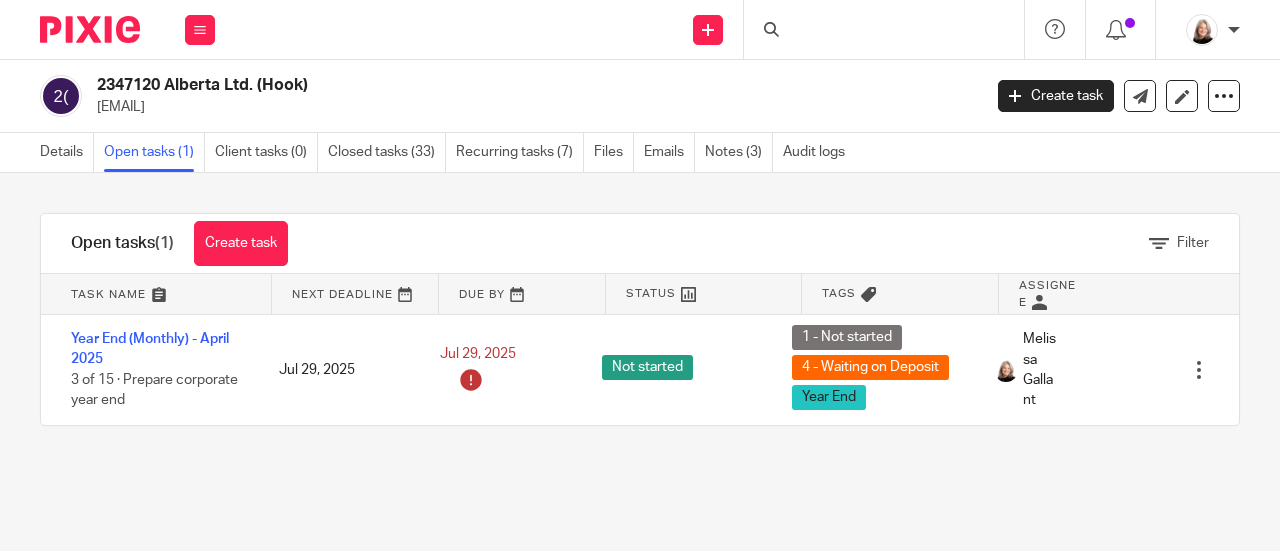 scroll, scrollTop: 0, scrollLeft: 0, axis: both 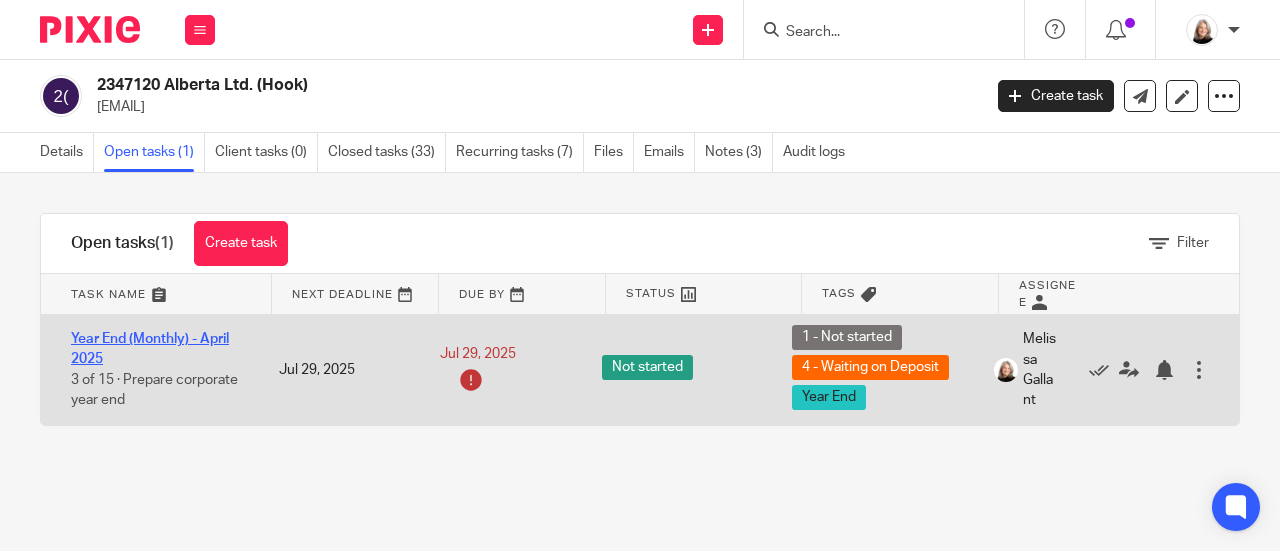 click on "Year End (Monthly) - April 2025" at bounding box center [150, 349] 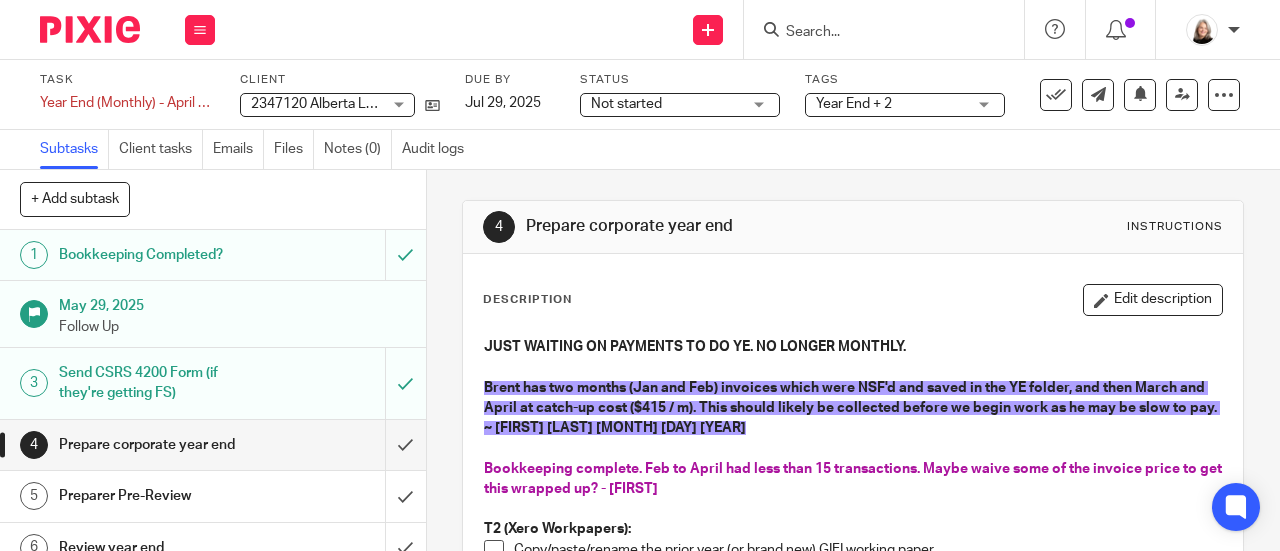 scroll, scrollTop: 0, scrollLeft: 0, axis: both 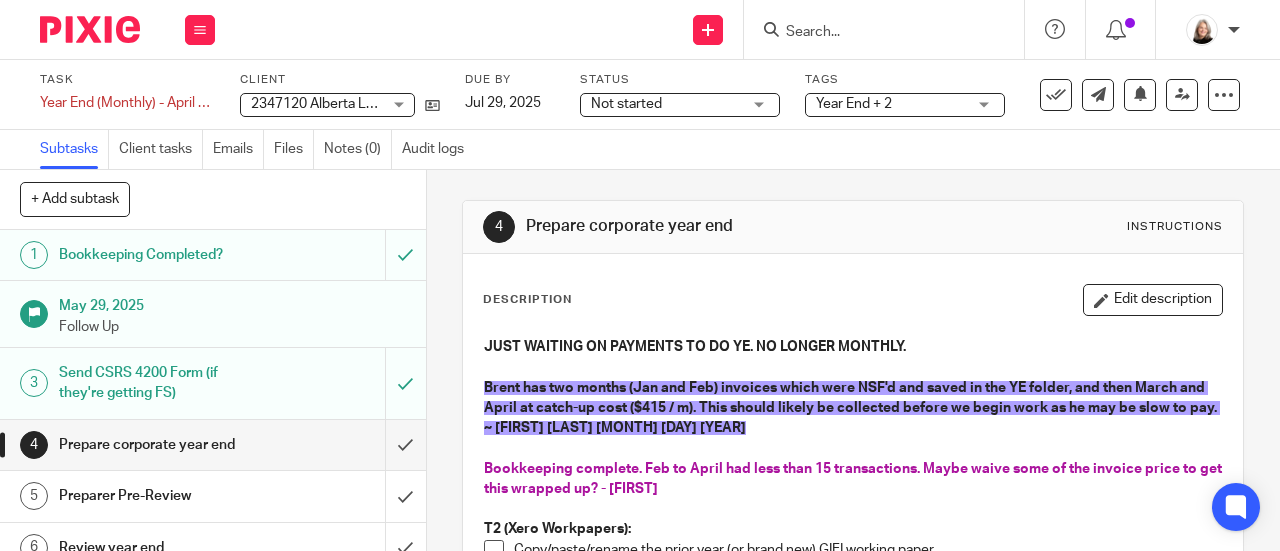 click on "Year End + 2" at bounding box center [854, 104] 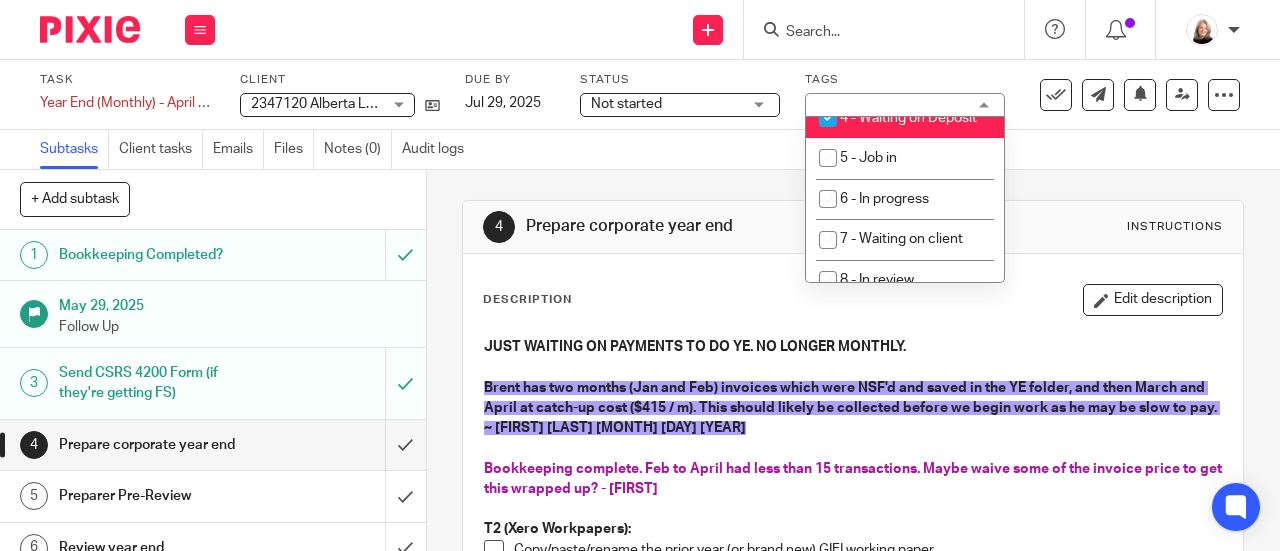 scroll, scrollTop: 700, scrollLeft: 0, axis: vertical 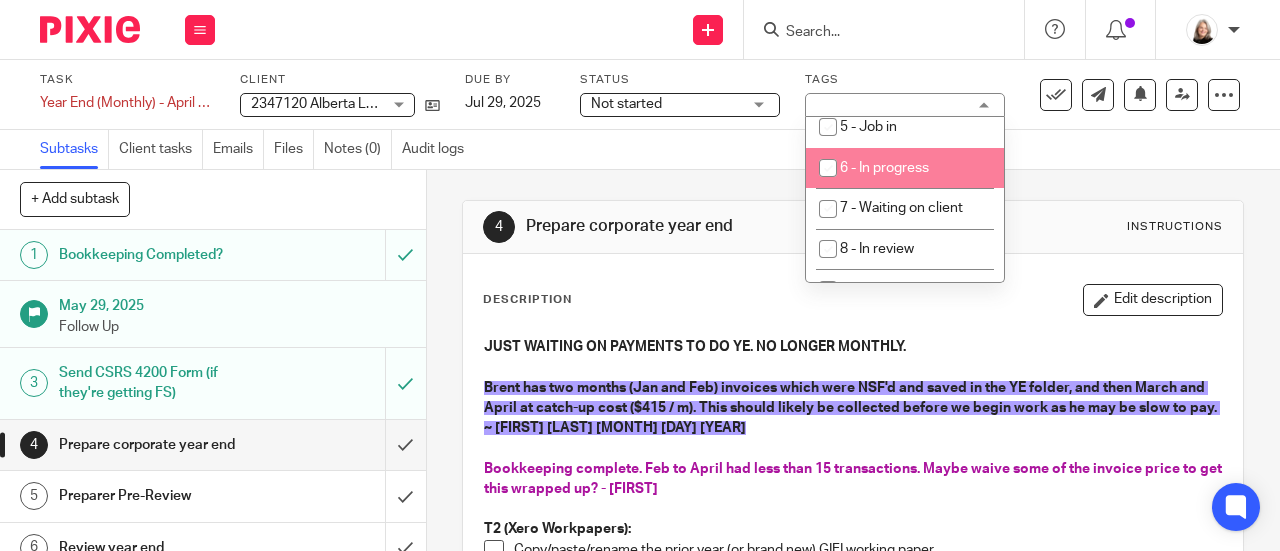 click on "6 - In progress" at bounding box center (905, 168) 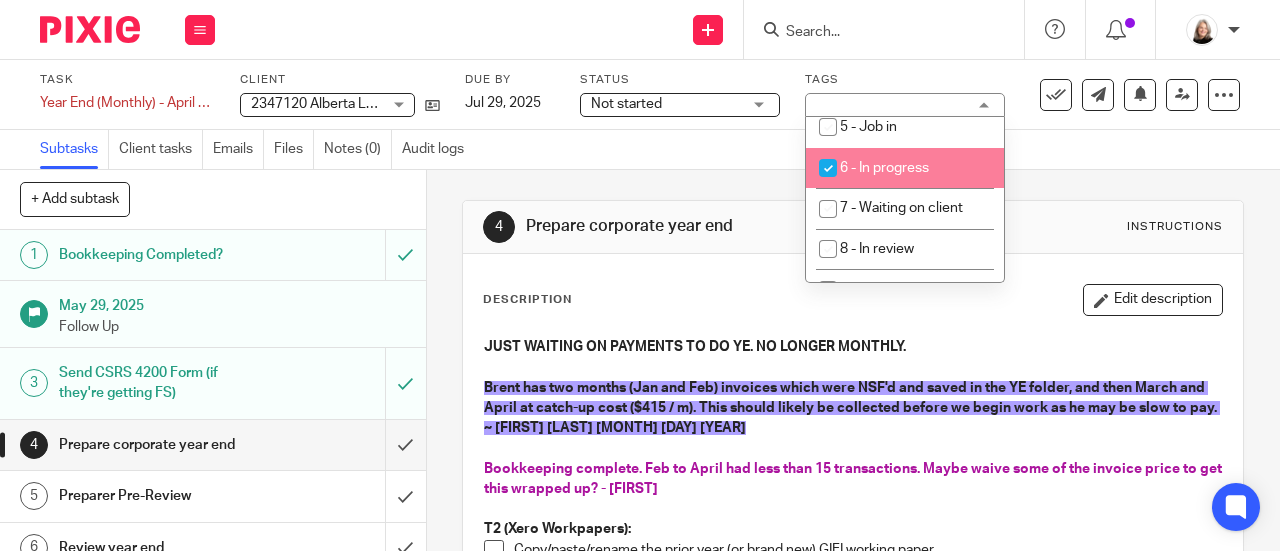 checkbox on "true" 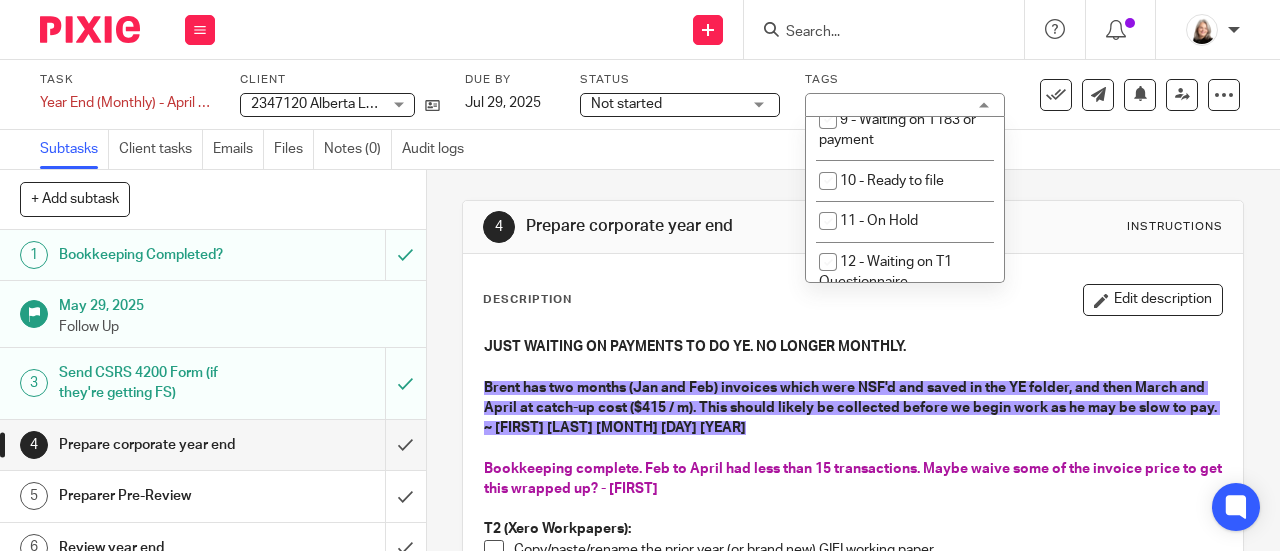 scroll, scrollTop: 900, scrollLeft: 0, axis: vertical 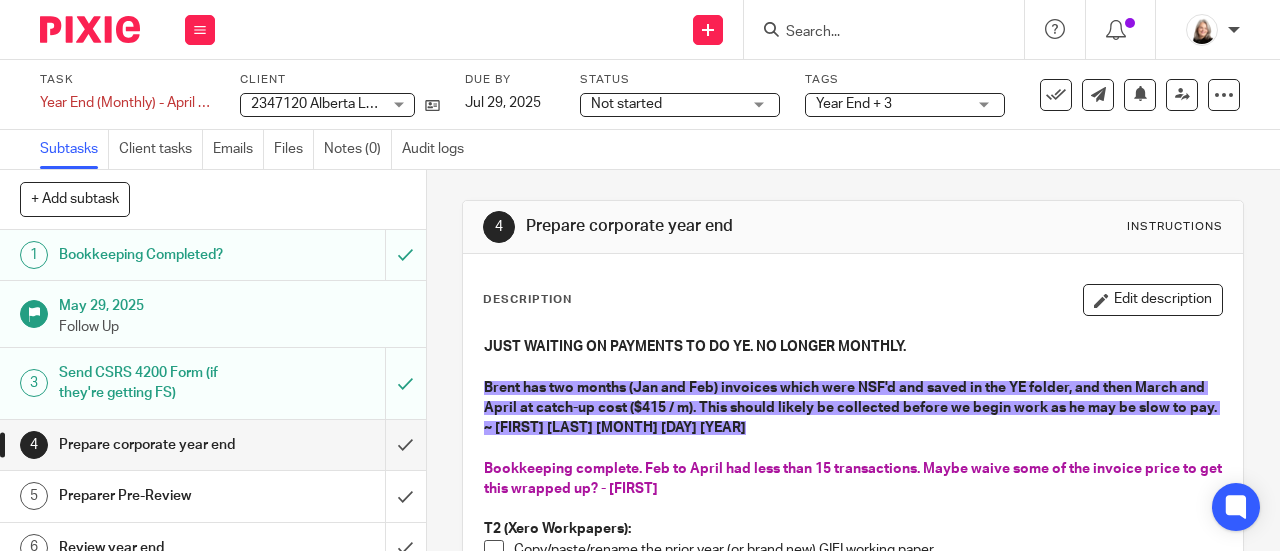 click on "4
Prepare corporate year end
Instructions
Description
Edit description
JUST WAITING ON PAYMENTS TO DO YE. NO LONGER MONTHLY. Brent has two months (Jan and Feb) invoices which were NSF'd and saved in the YE folder, and then March and April at catch-up cost ($415 / m). This should likely be collected before we begin work as he may be slow to pay. ~ [FIRST] [LAST] [MONTH] [DAY] [YEAR] Bookkeeping complete. Feb to April had less than 15 transactions. Maybe waive some of the invoice price to get this wrapped up? - [FIRST] T2 (Xero Workpapers):   Copy/paste/rename the prior year (or brand new) GIFI working paper.   Create Xero Workpaper Pack.   Import data from Xero into the Workpaper.   Check for any year-end notes (Pixie, Google Drive).         Go through workpaper pack and add all notes / compare balances to backup received.       or           Home office" at bounding box center [853, 1329] 